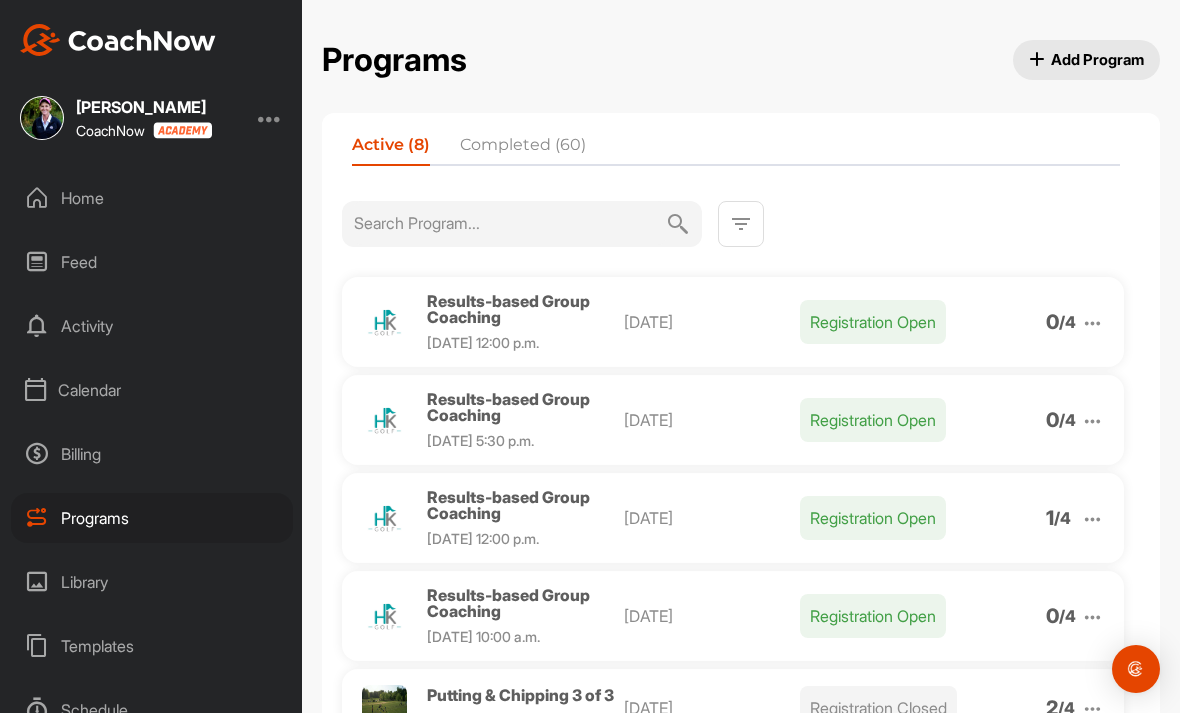scroll, scrollTop: 10, scrollLeft: 0, axis: vertical 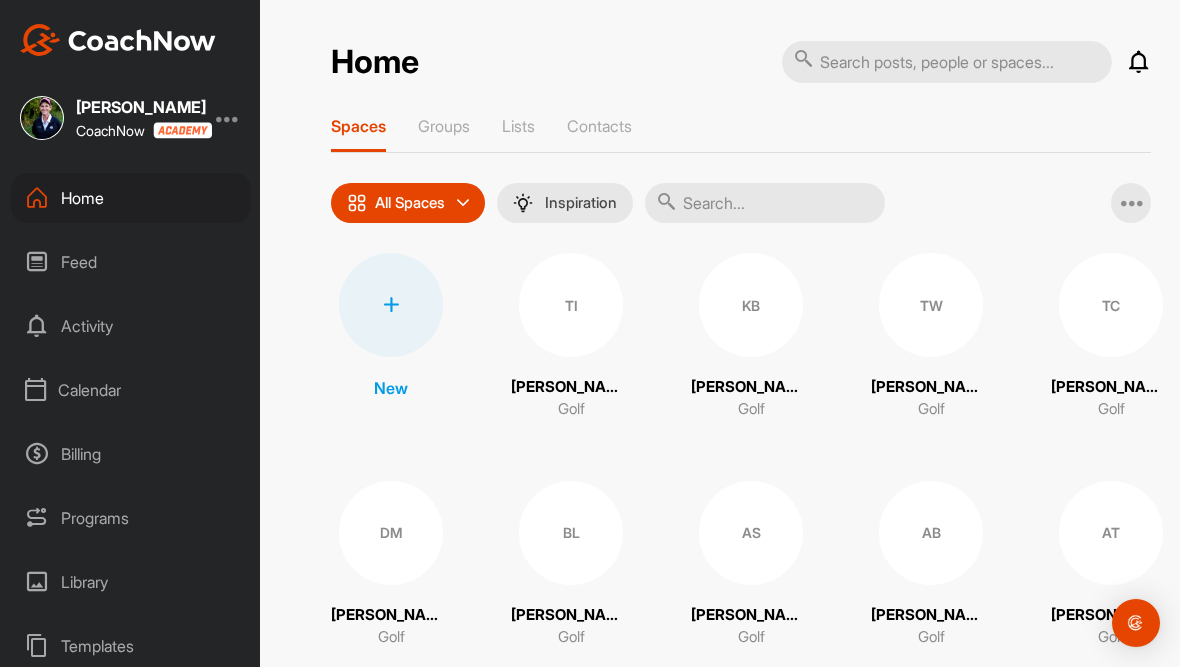 click on "Programs" at bounding box center (131, 518) 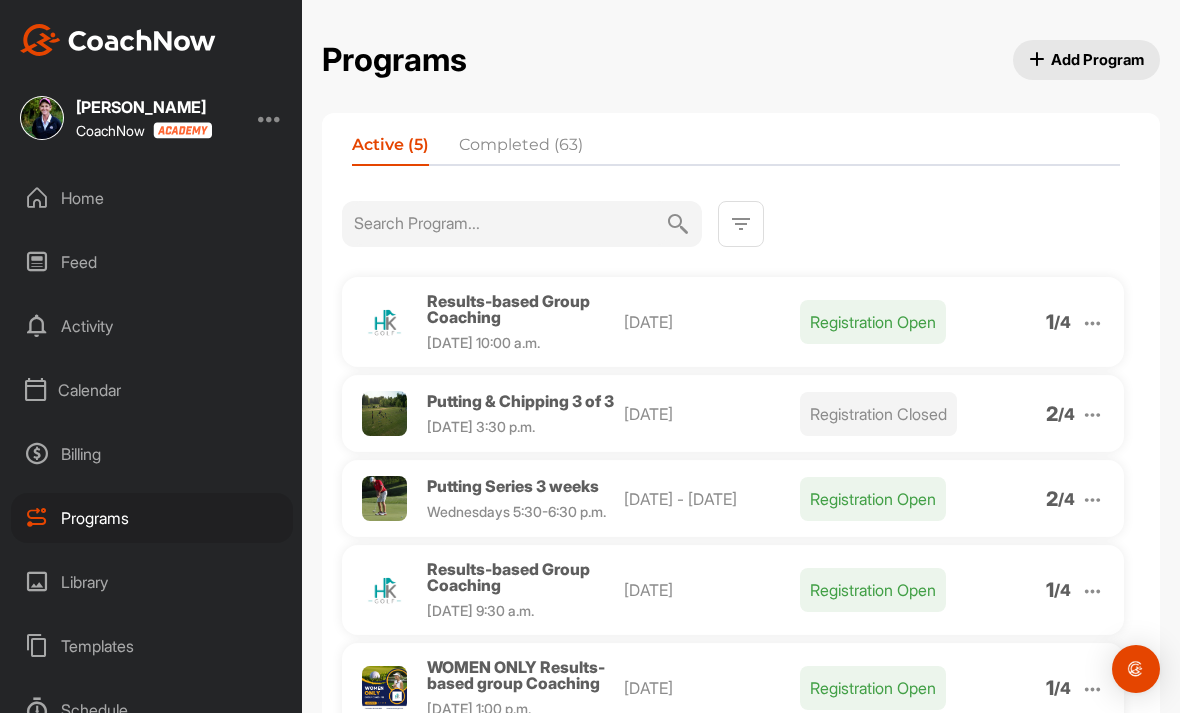 click on "Home" at bounding box center [152, 198] 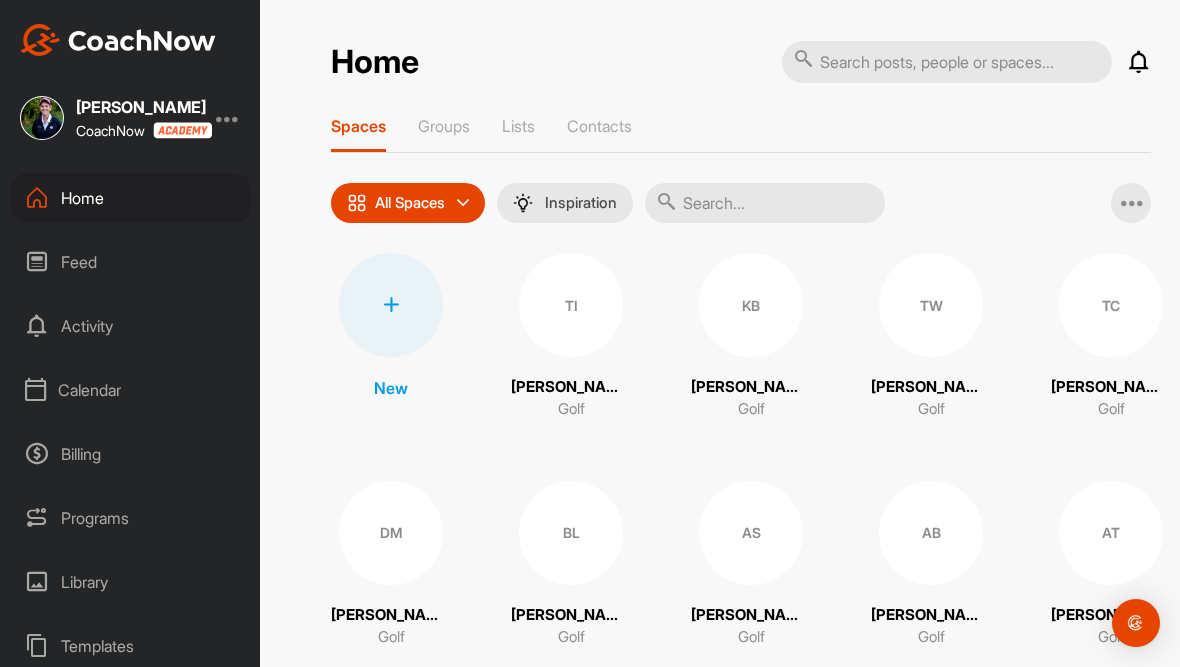 click at bounding box center [765, 203] 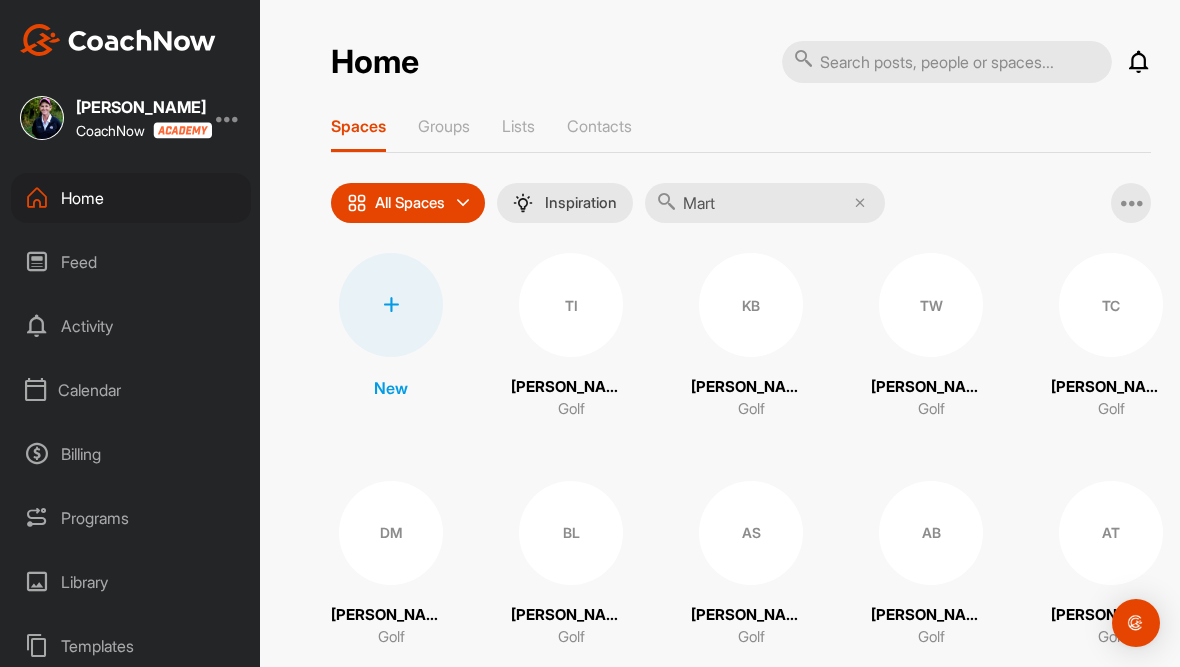 type on "[PERSON_NAME]" 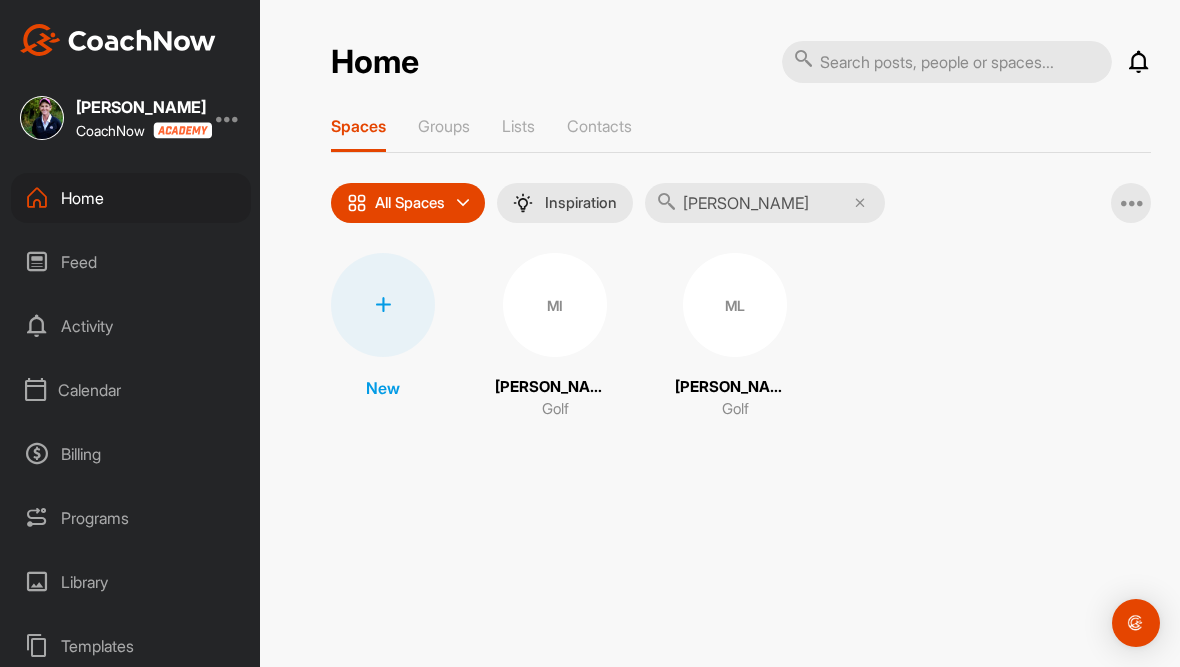 click on "MI" at bounding box center (555, 305) 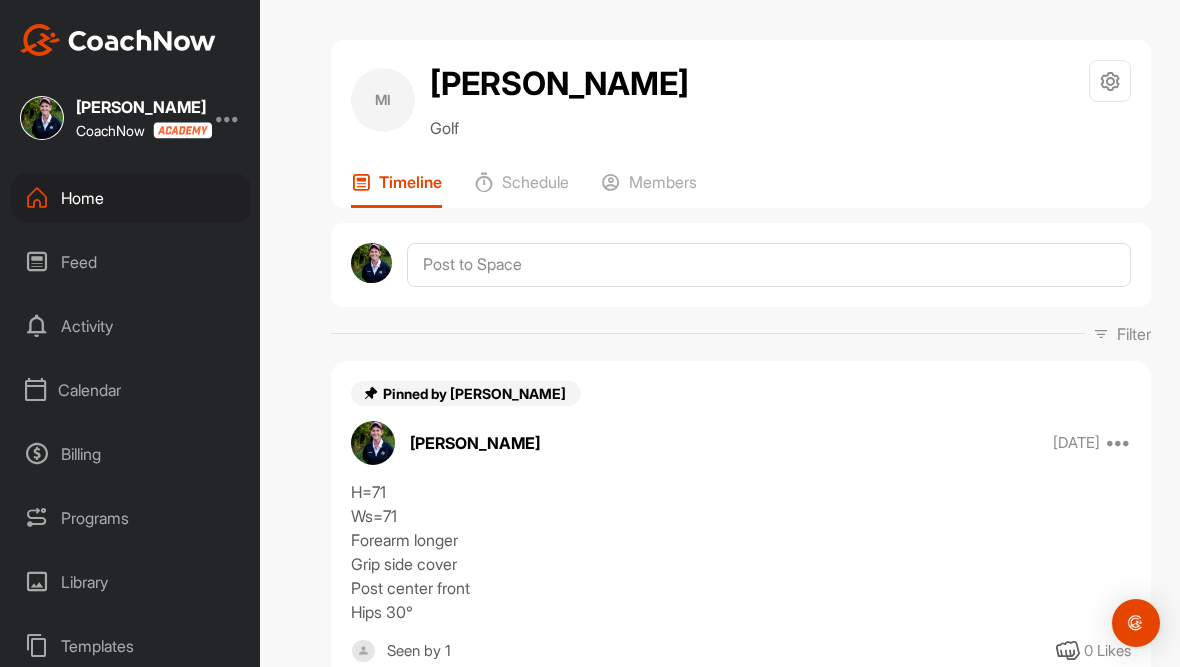 click on "Members" at bounding box center [663, 182] 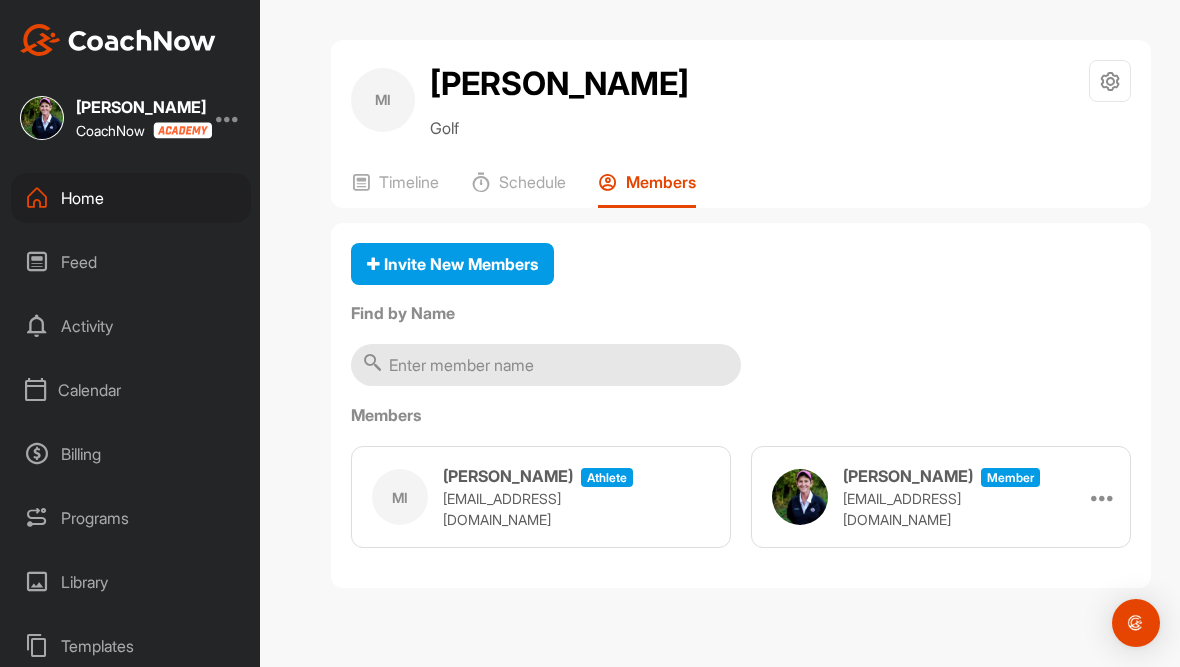 click at bounding box center (1110, 81) 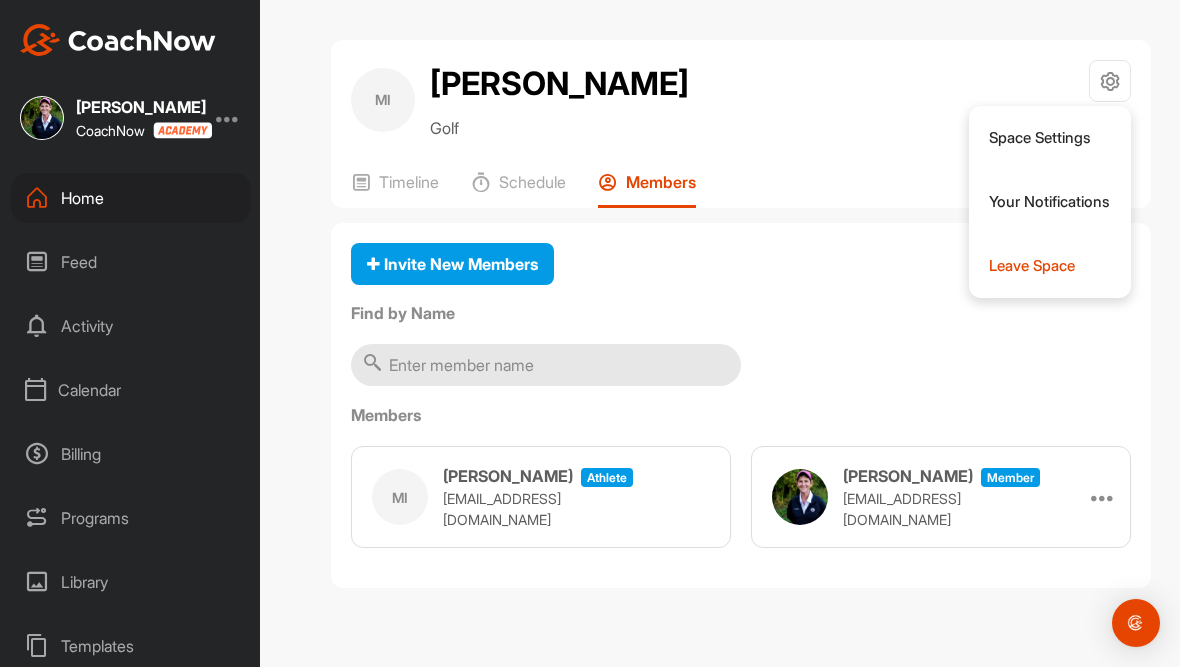 click on "Space Settings" at bounding box center (1050, 138) 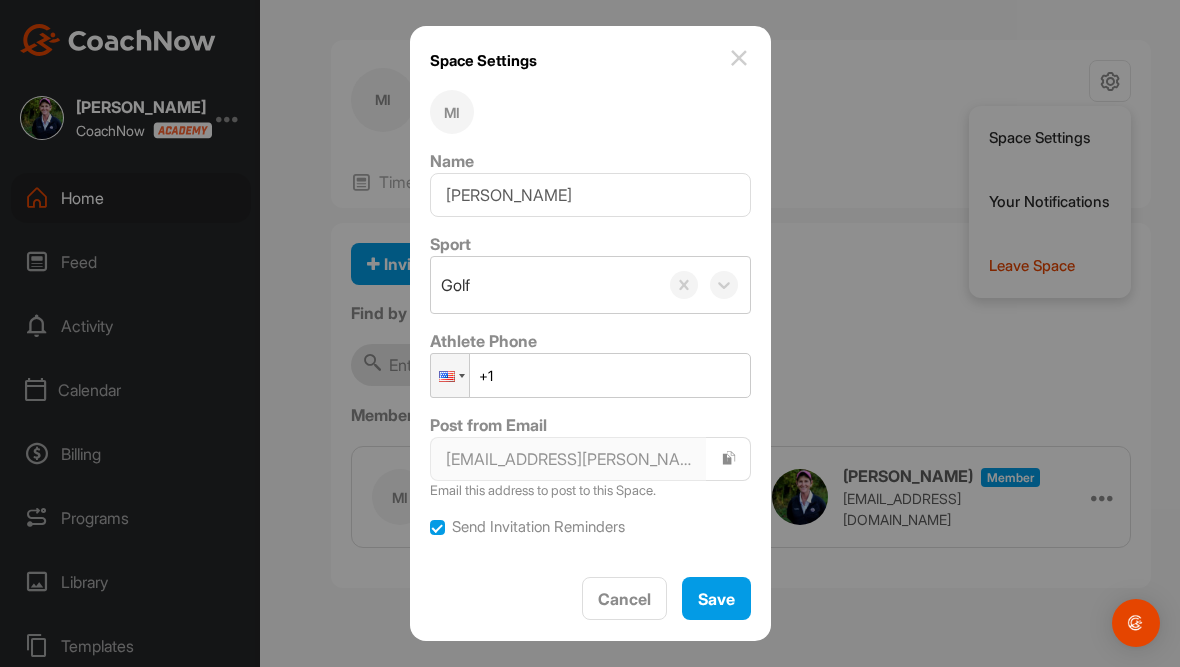 click on "Save" at bounding box center (716, 599) 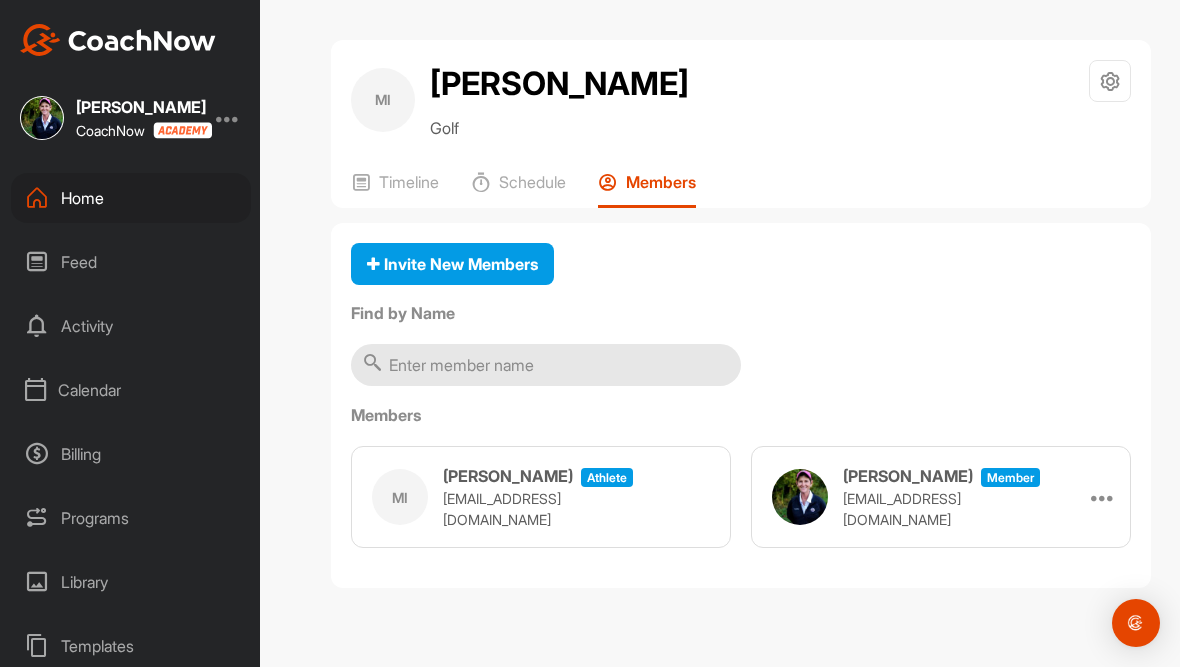 click on "Calendar" at bounding box center [131, 390] 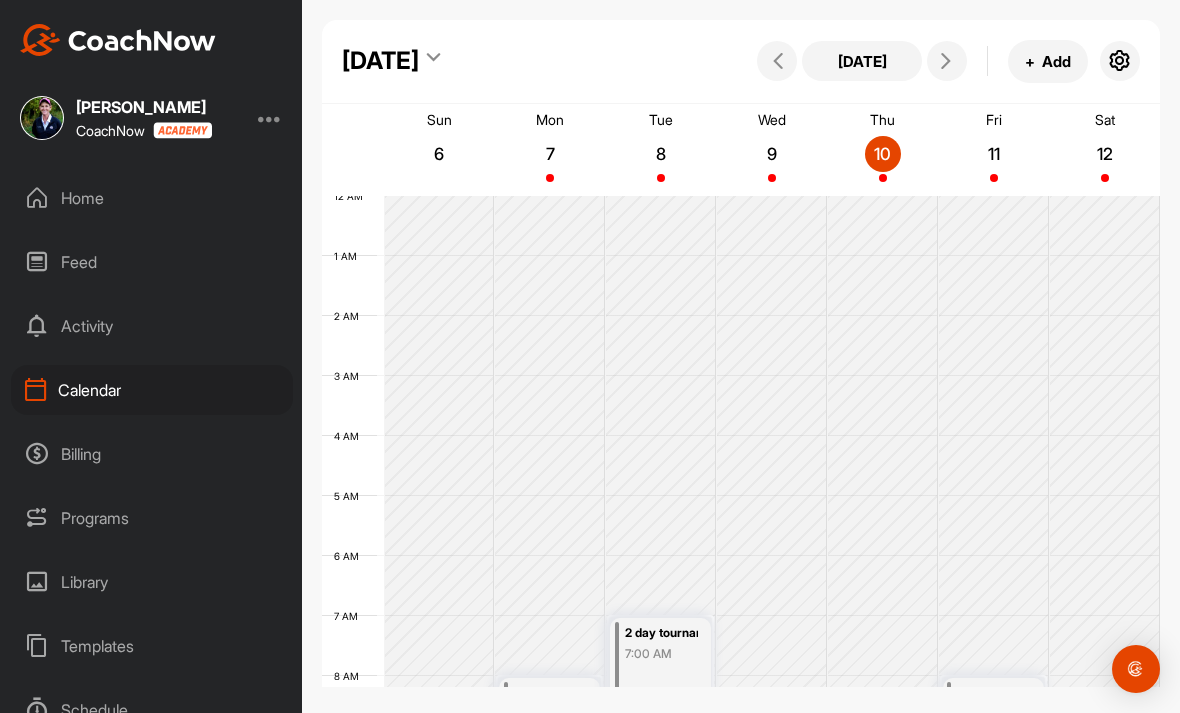scroll, scrollTop: 346, scrollLeft: 0, axis: vertical 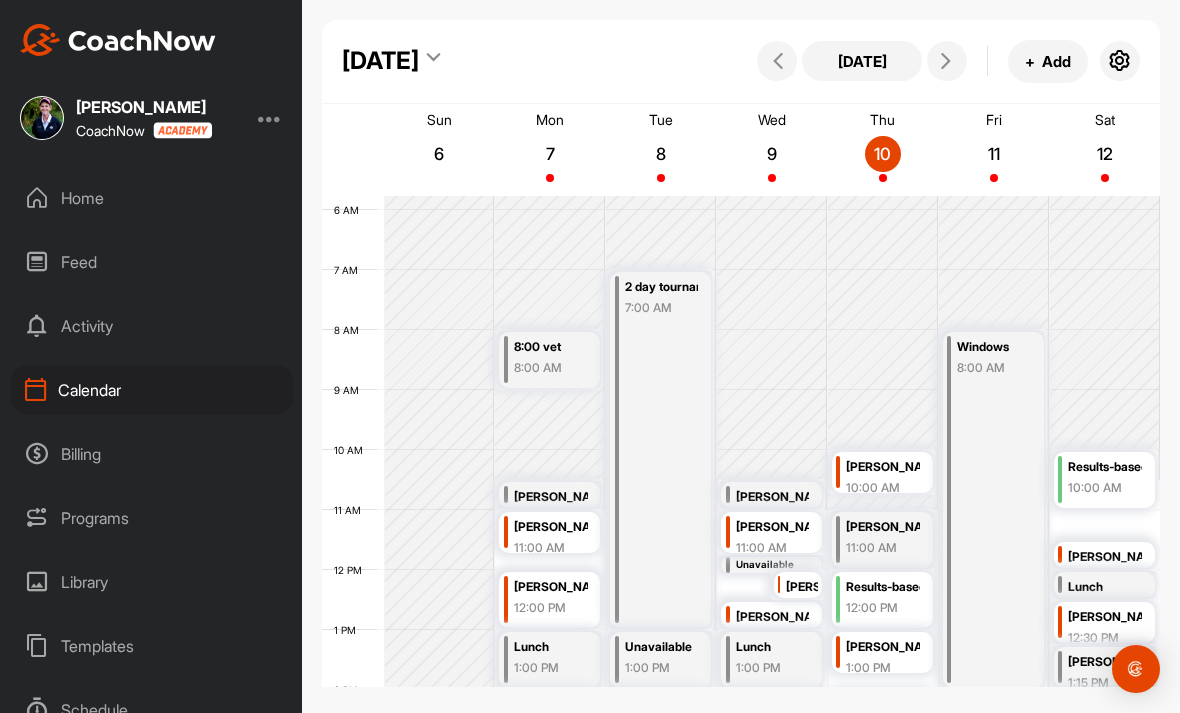 click at bounding box center (946, 61) 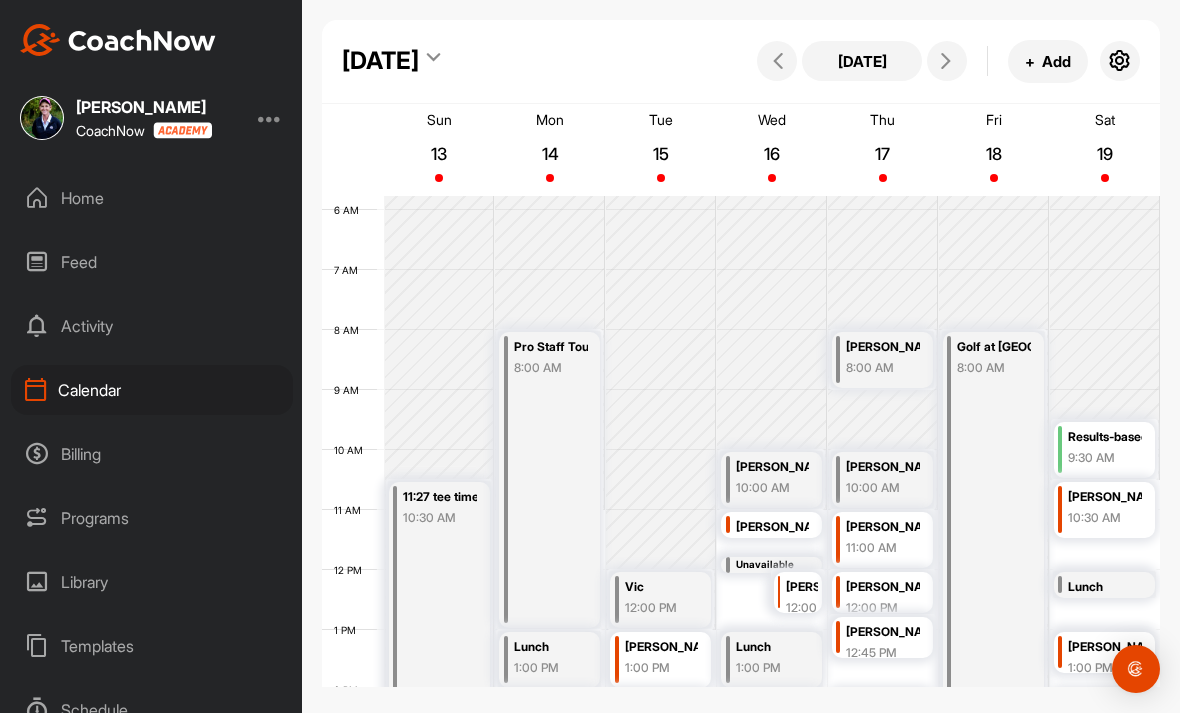 click at bounding box center [946, 61] 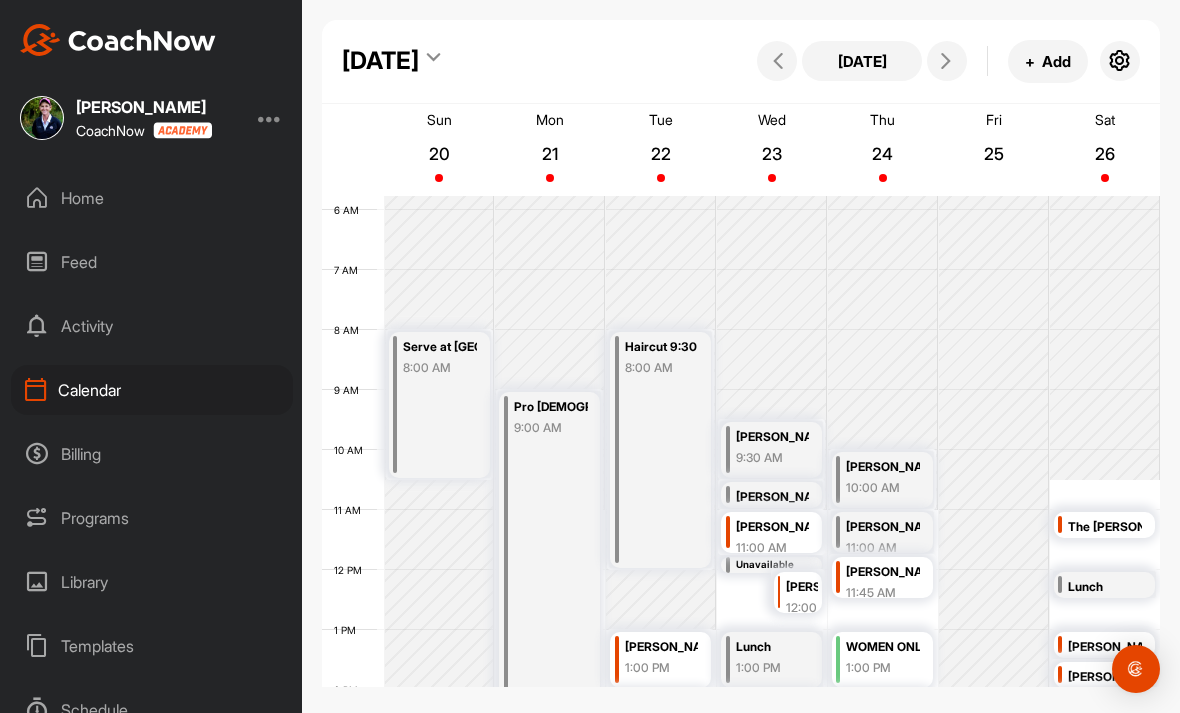 click at bounding box center [946, 61] 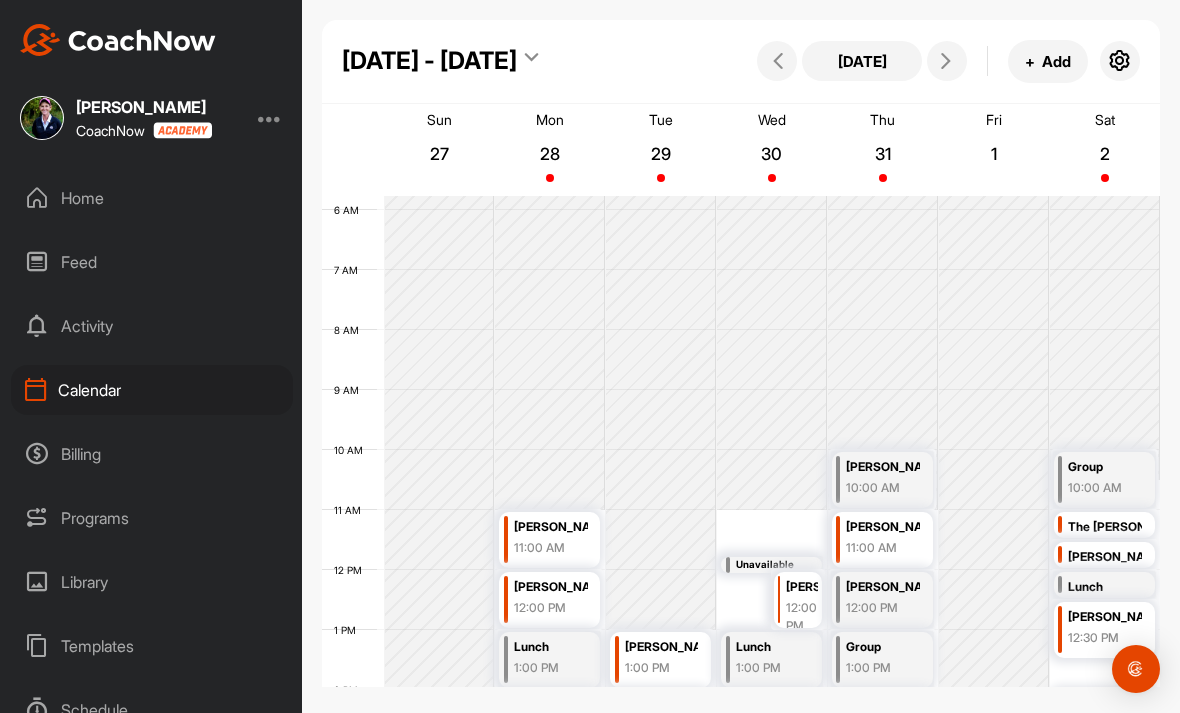 click on "30" at bounding box center (772, 154) 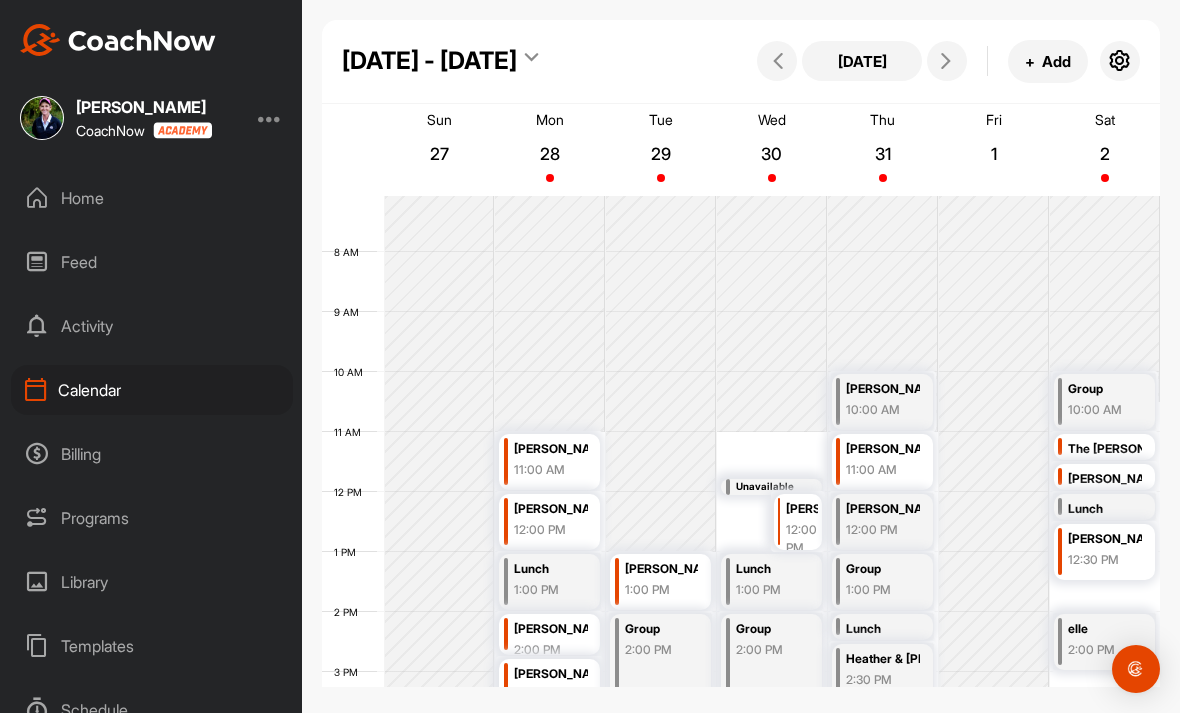scroll, scrollTop: 425, scrollLeft: 0, axis: vertical 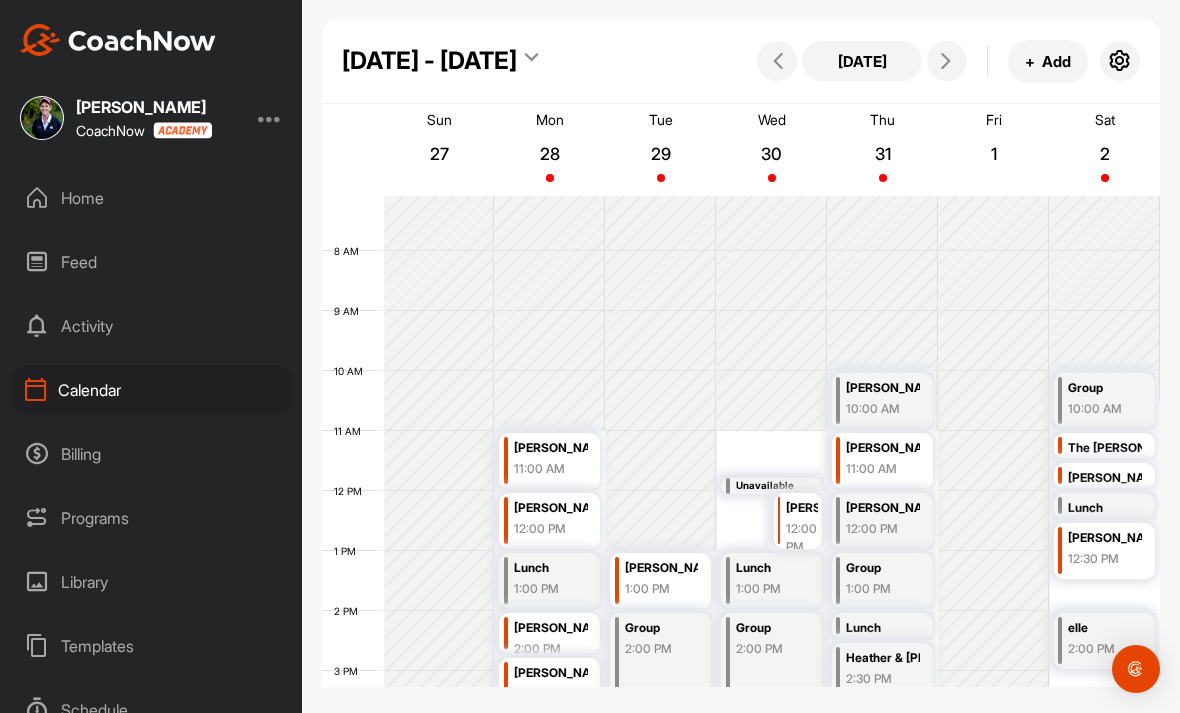 click on "+ Add" at bounding box center (1048, 61) 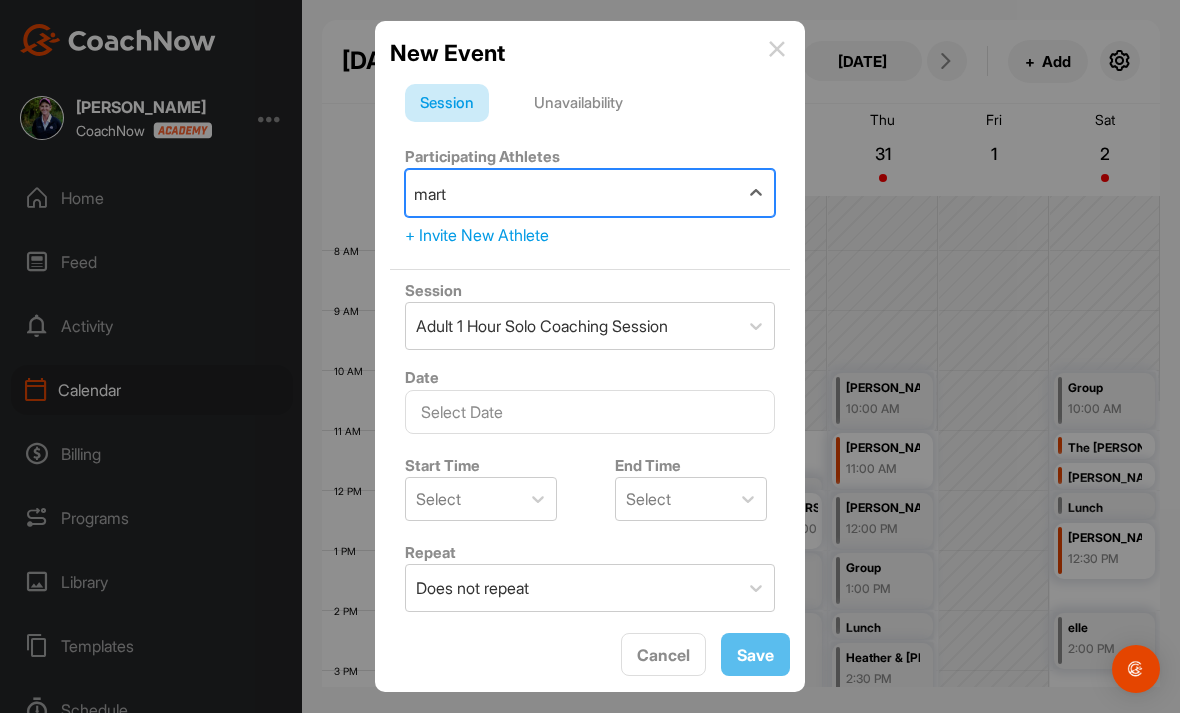 type on "[PERSON_NAME]" 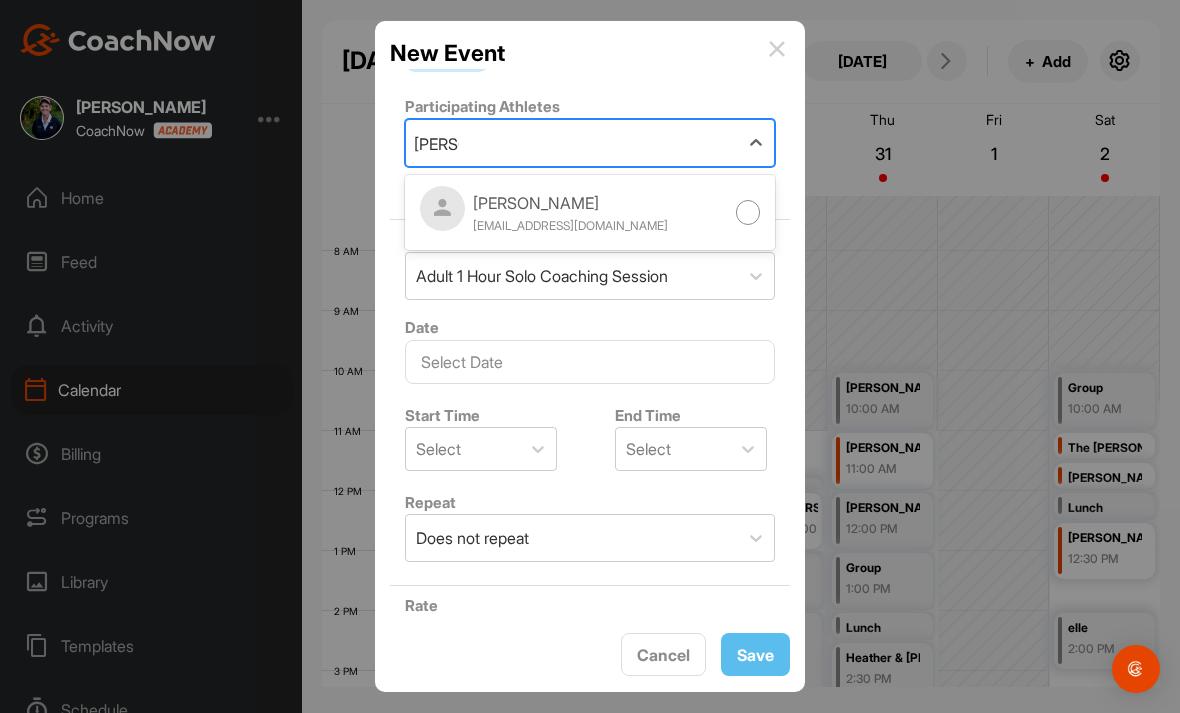 scroll, scrollTop: 51, scrollLeft: 0, axis: vertical 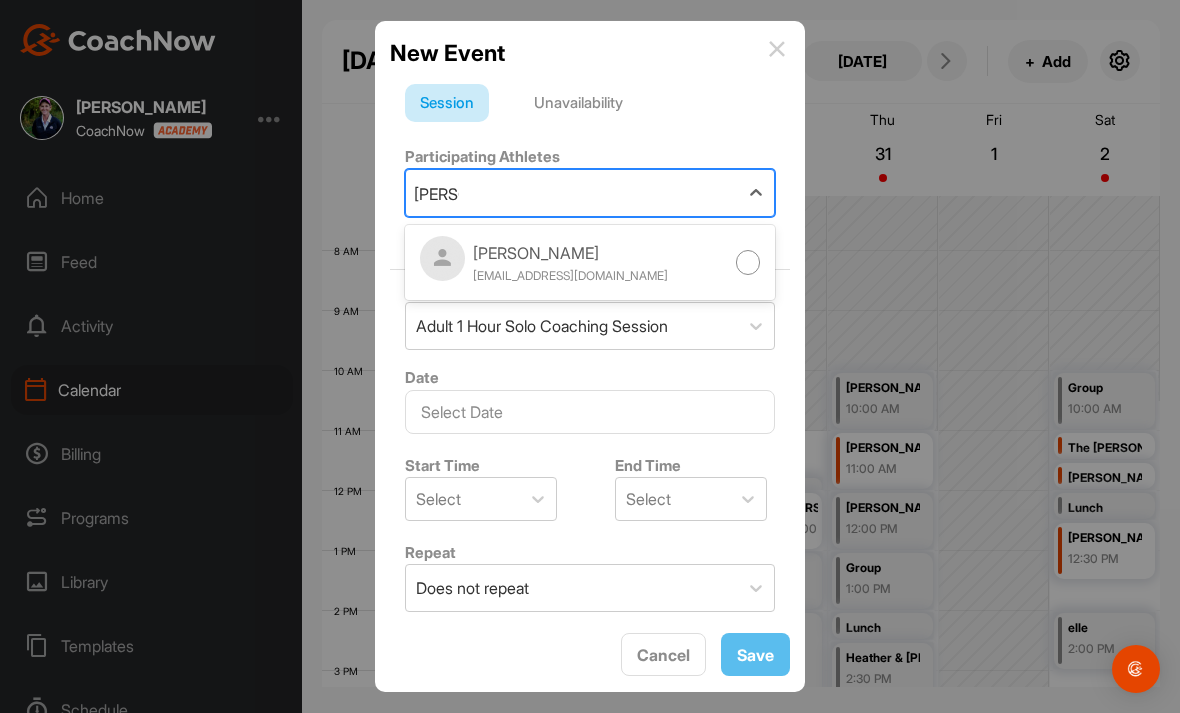 type on "[PERSON_NAME]" 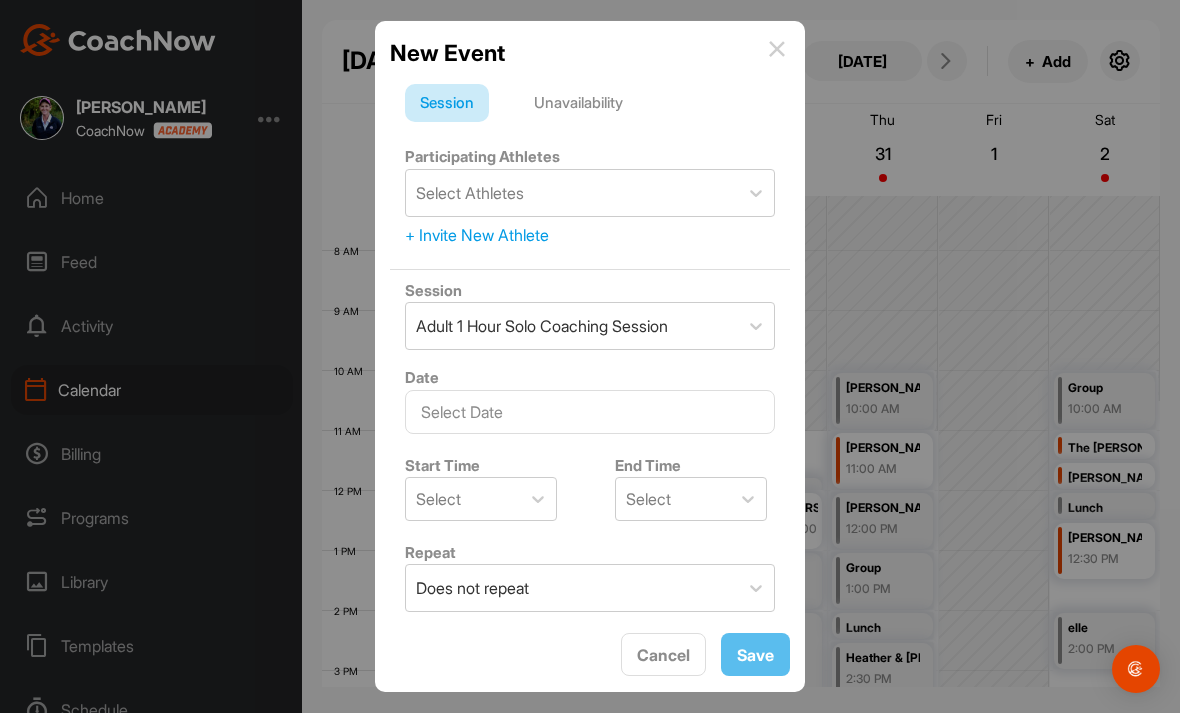scroll, scrollTop: 0, scrollLeft: 0, axis: both 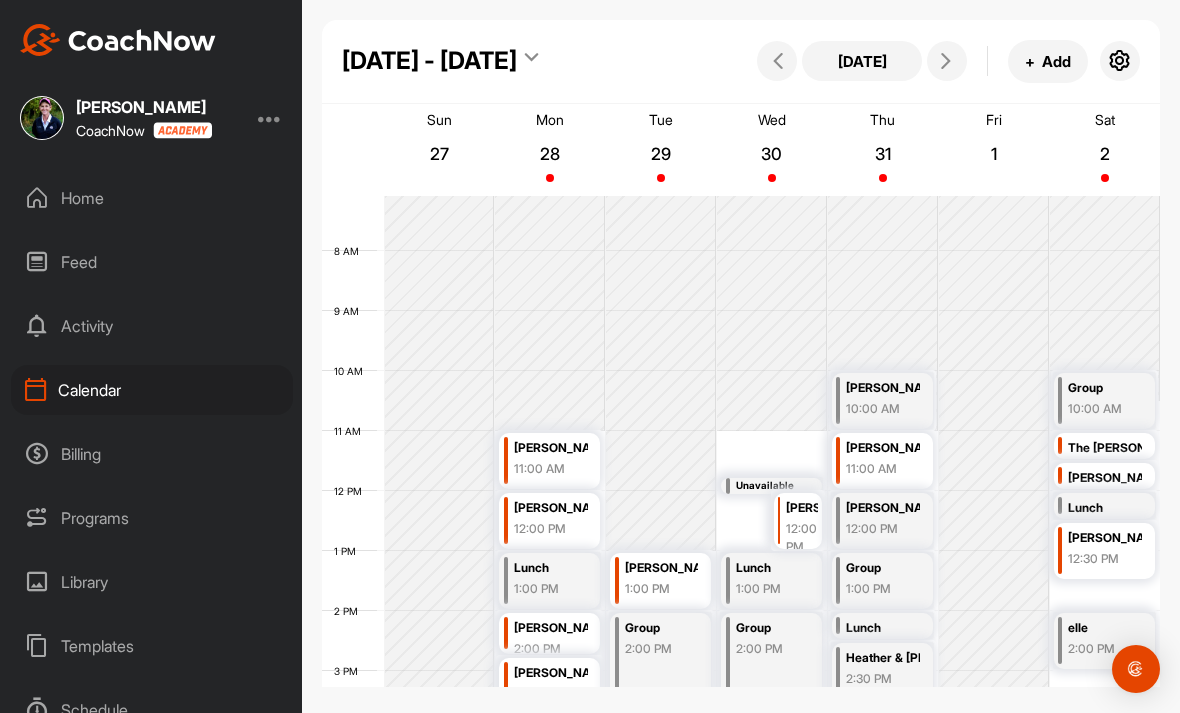 click at bounding box center [1136, 669] 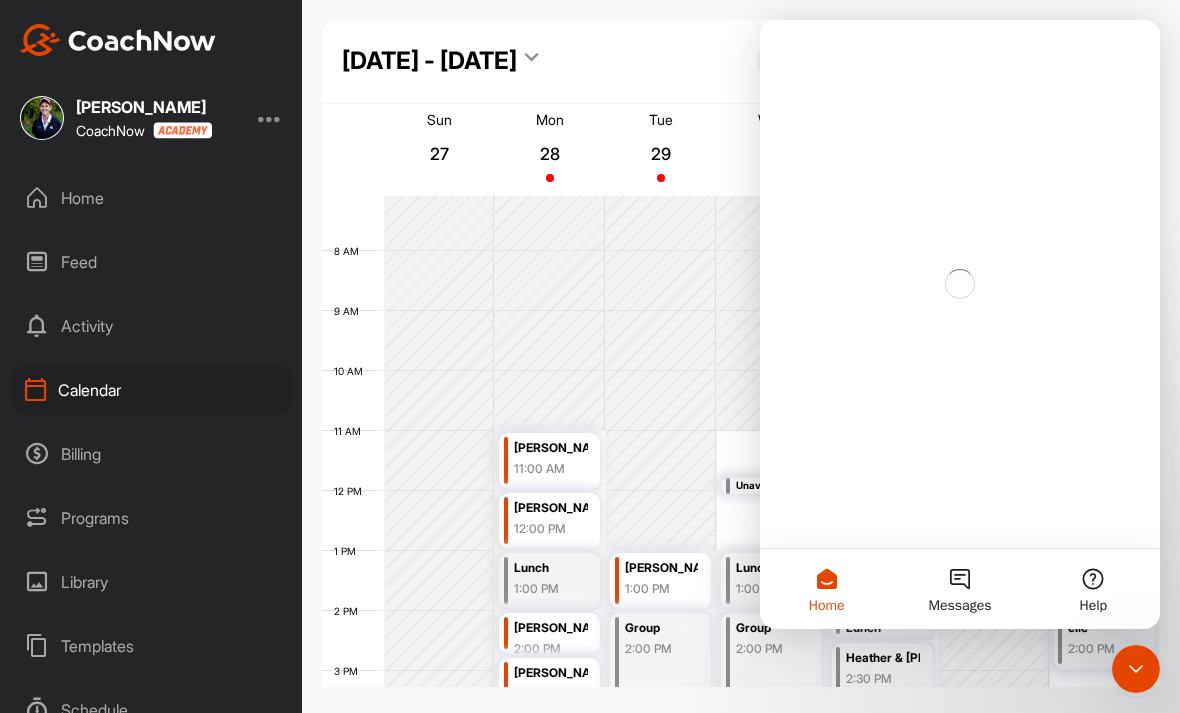 scroll, scrollTop: 0, scrollLeft: 0, axis: both 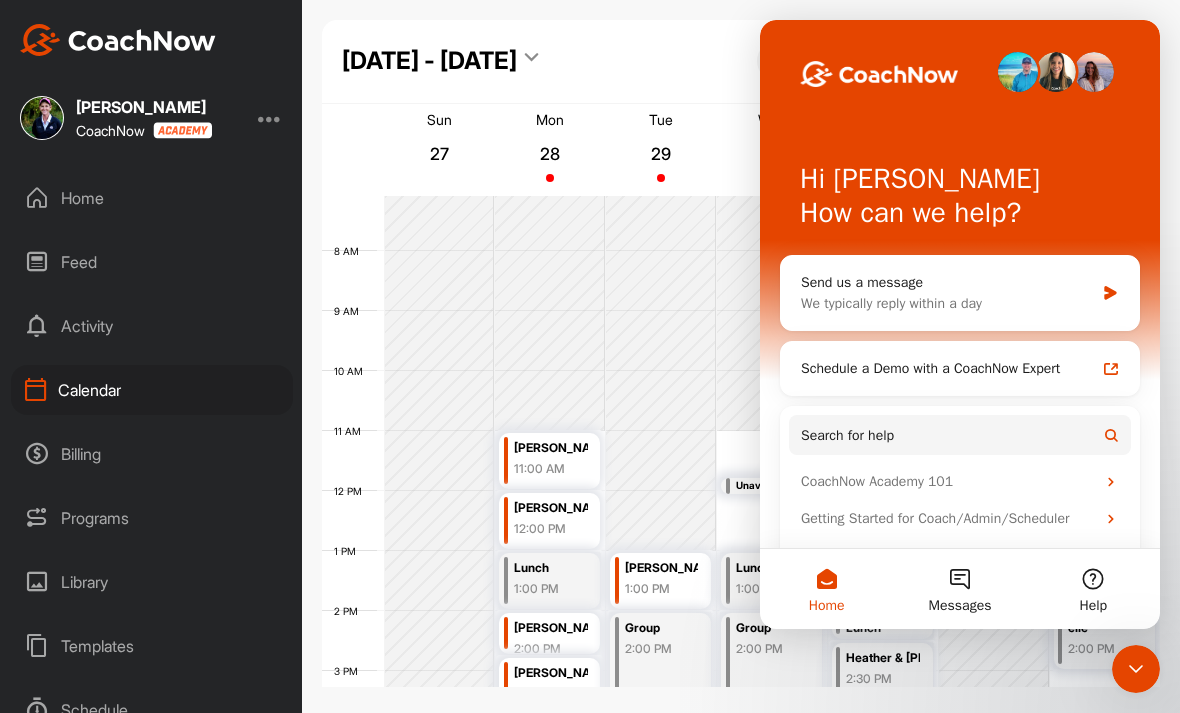 click on "We typically reply within a day" at bounding box center (947, 303) 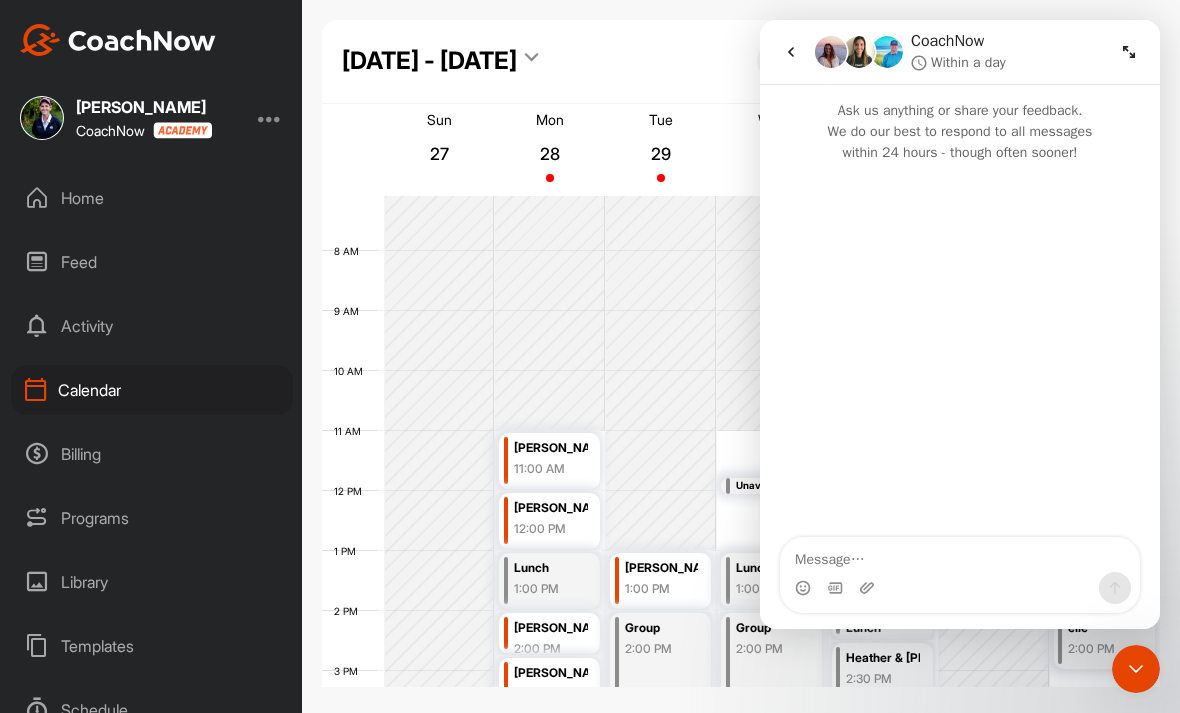 click at bounding box center (960, 555) 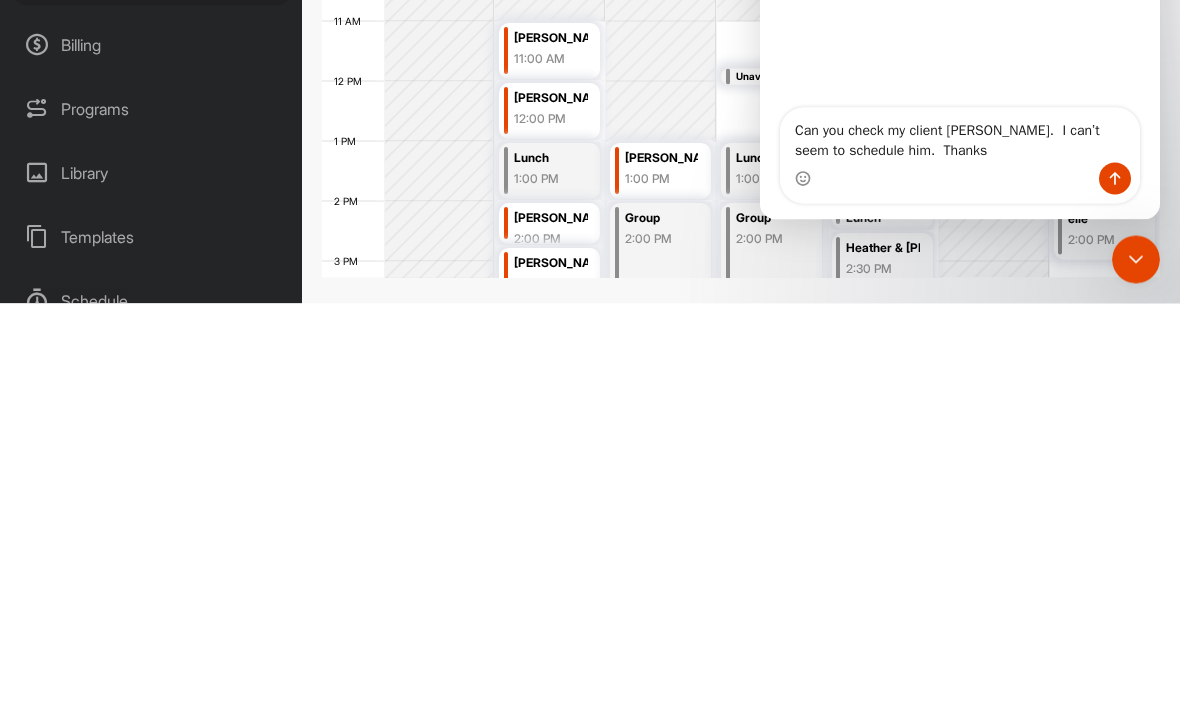 type on "Can you check my client [PERSON_NAME].  I can’t seem to schedule him.  Thanks" 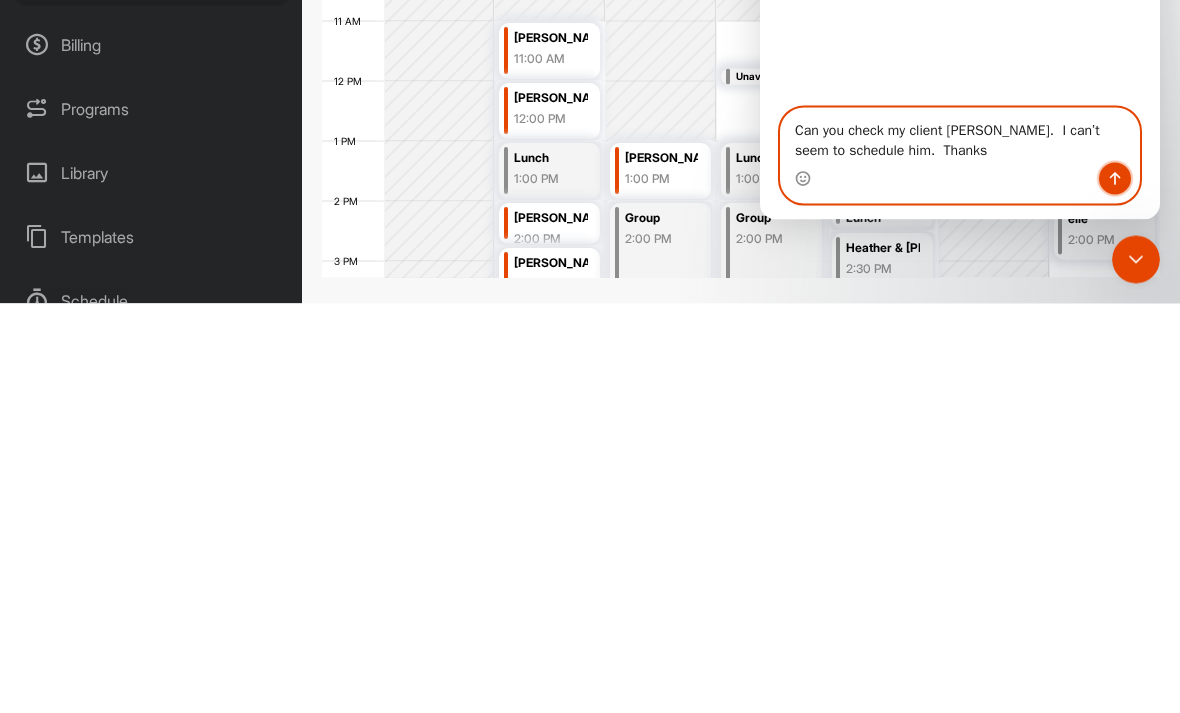 click at bounding box center (1115, 179) 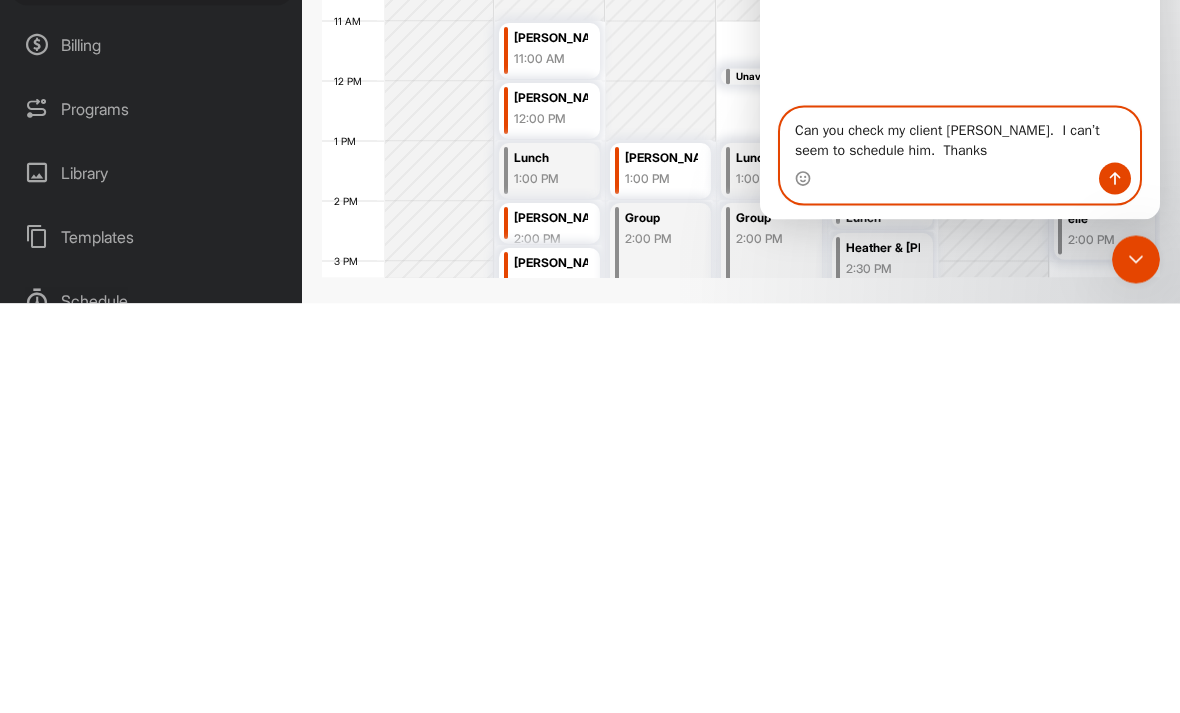 type 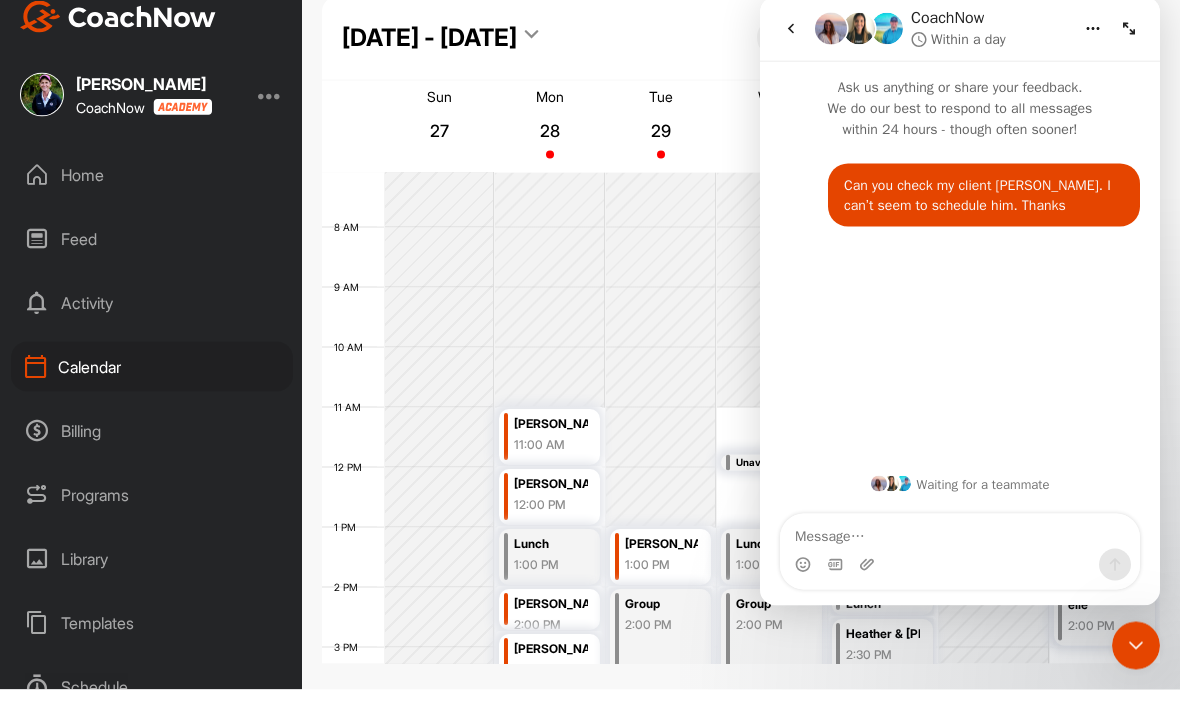 scroll, scrollTop: 0, scrollLeft: 0, axis: both 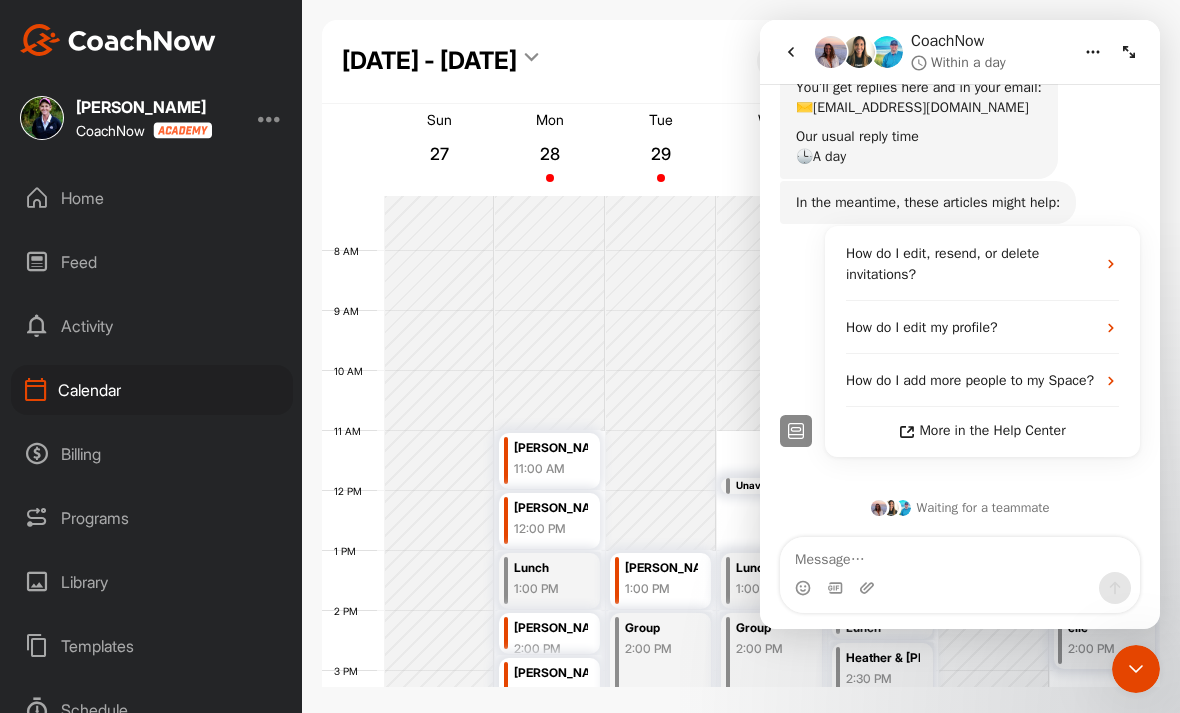 click 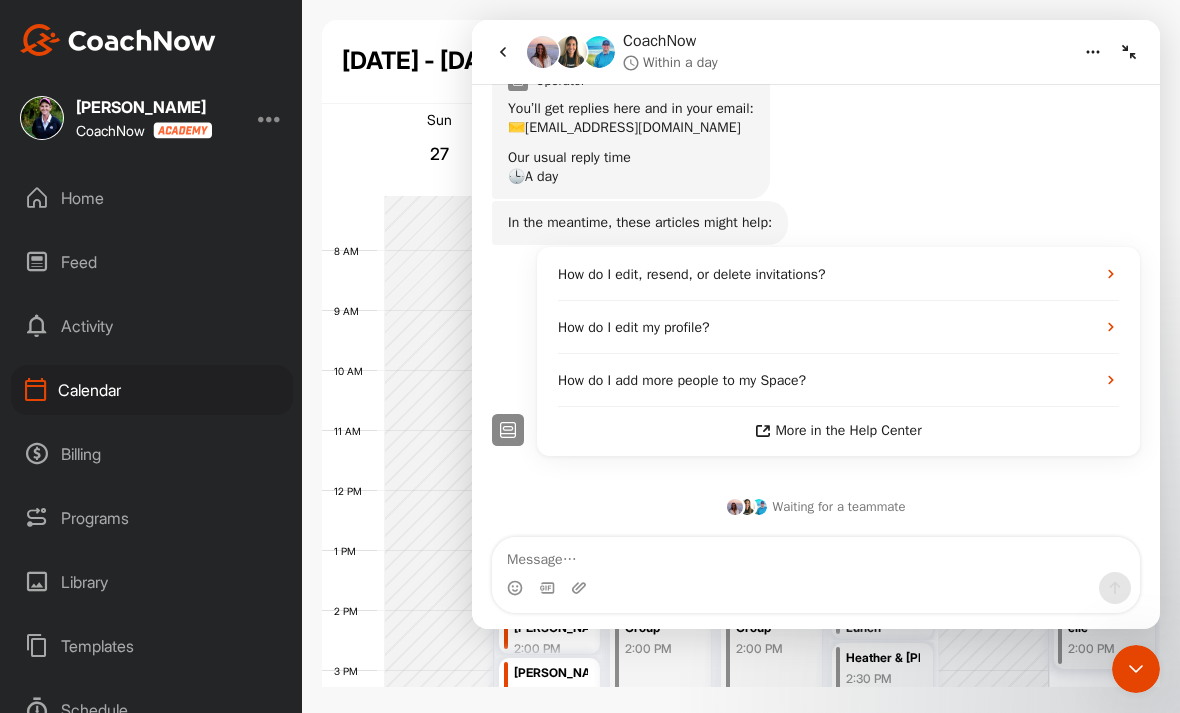 scroll, scrollTop: 162, scrollLeft: 0, axis: vertical 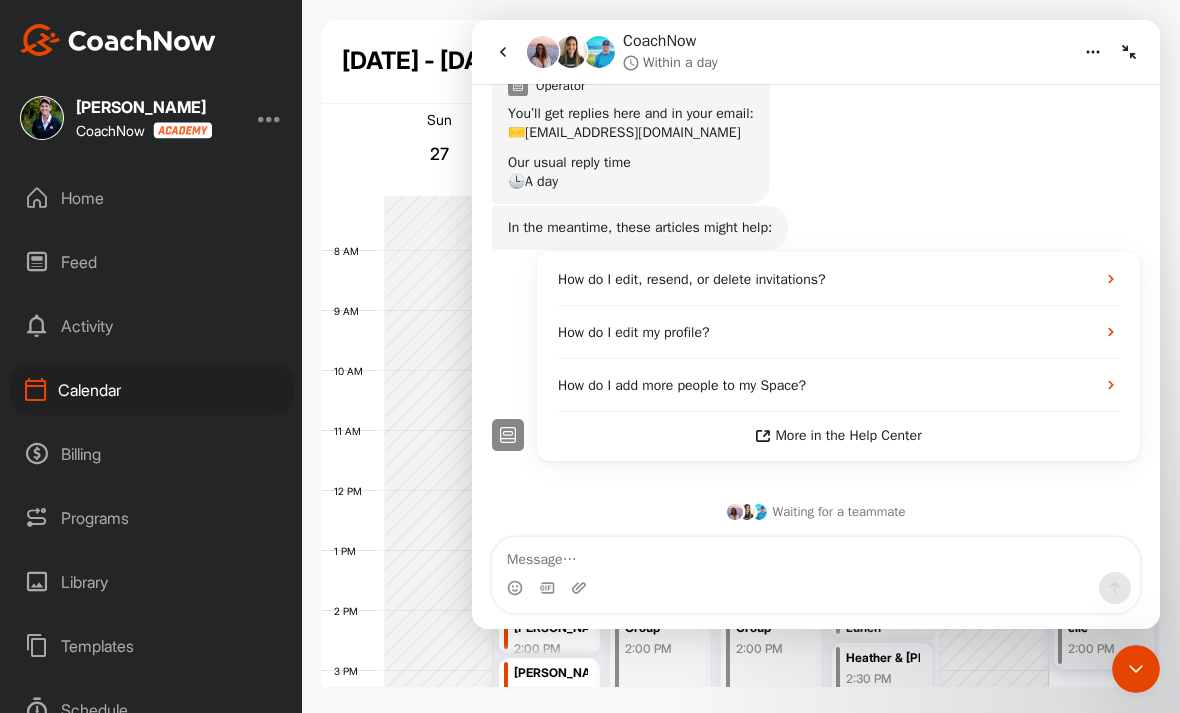 click at bounding box center (1129, 52) 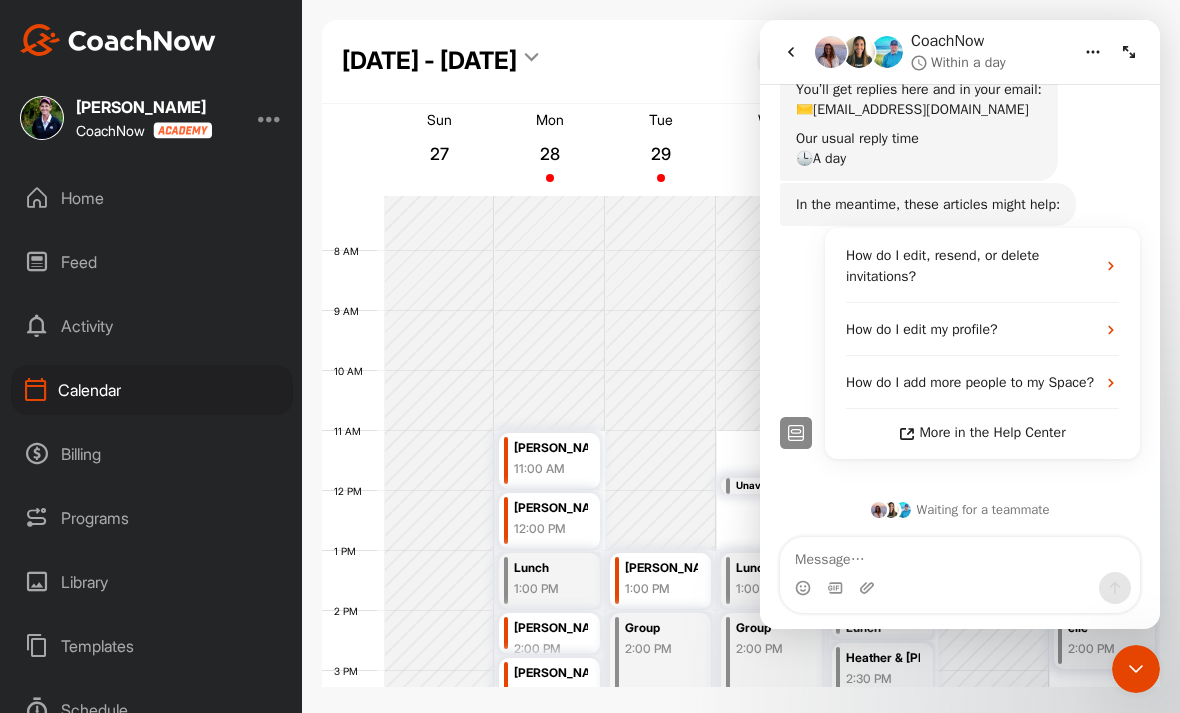 scroll, scrollTop: 244, scrollLeft: 0, axis: vertical 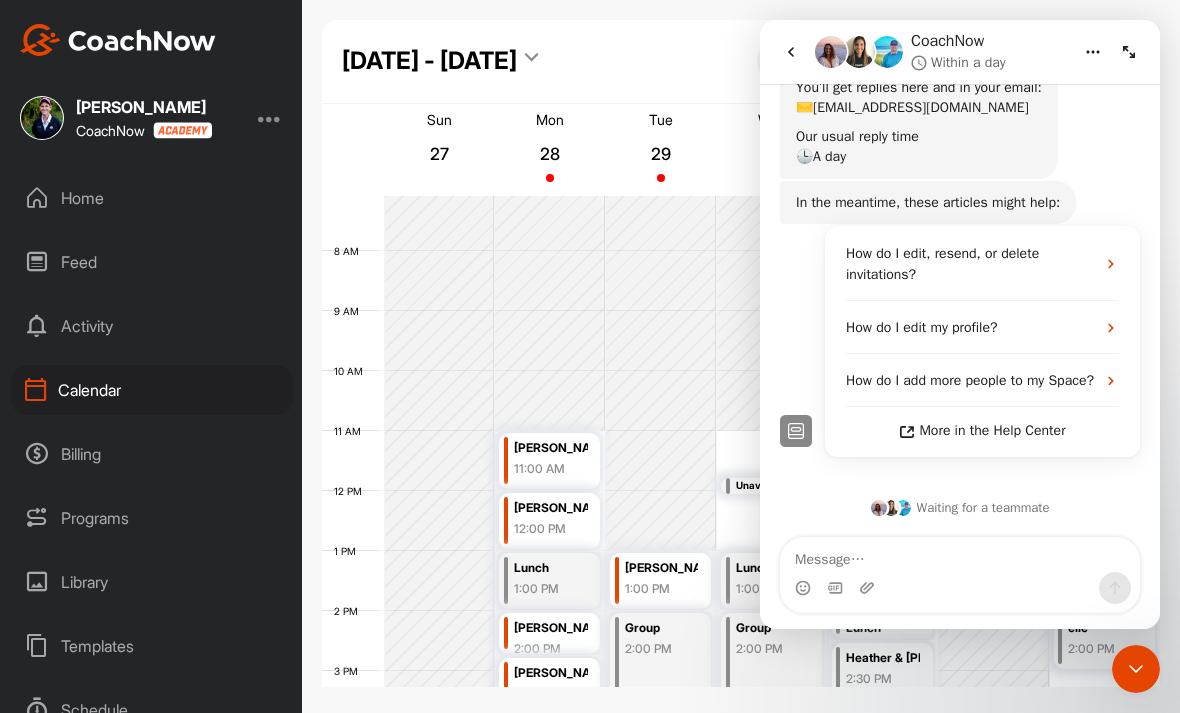 click 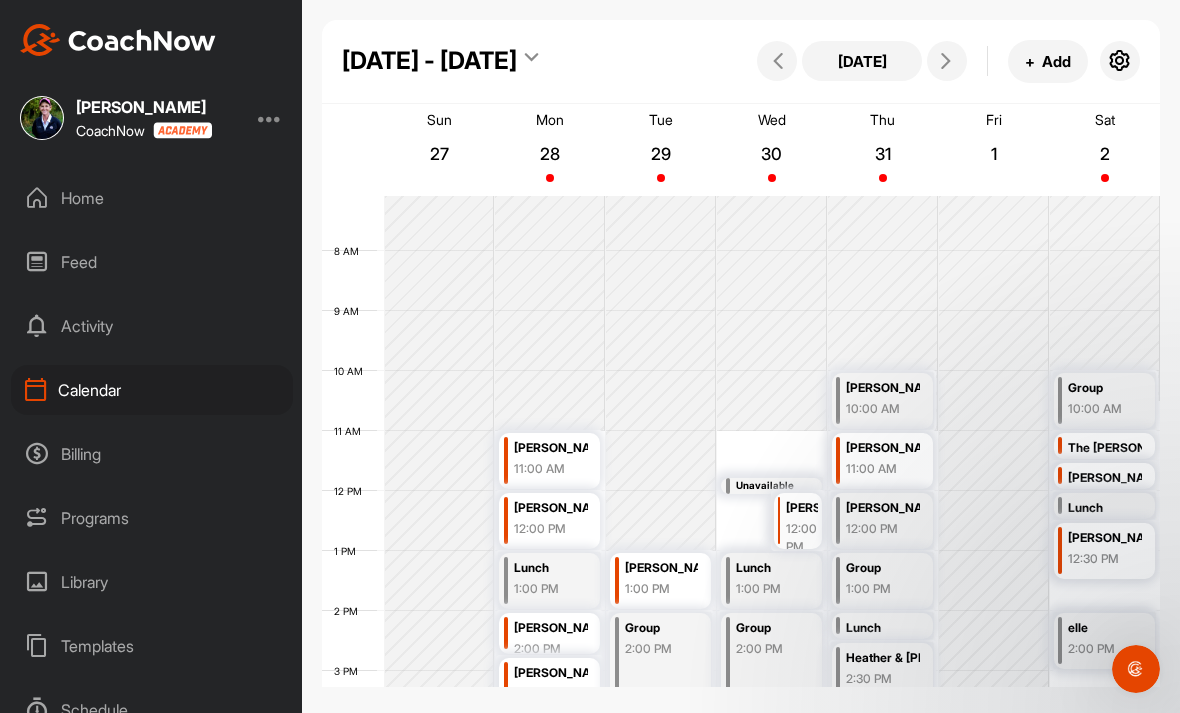 scroll, scrollTop: 64, scrollLeft: 0, axis: vertical 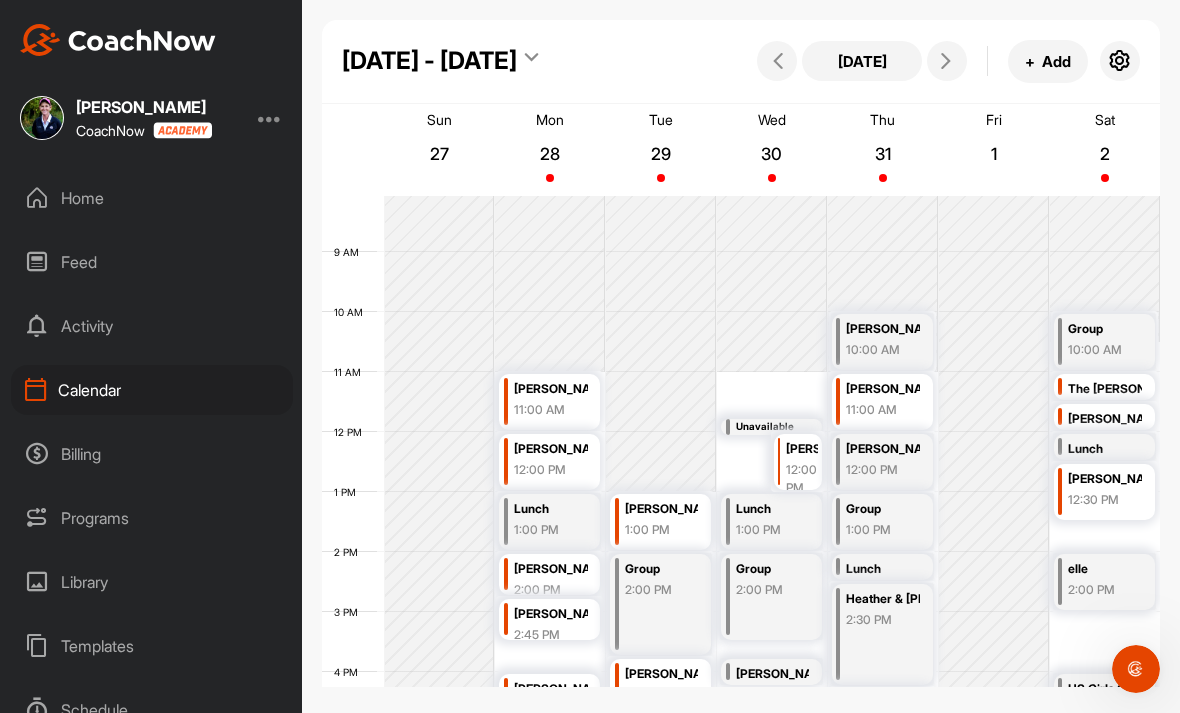 click on "+ Add" at bounding box center [1048, 61] 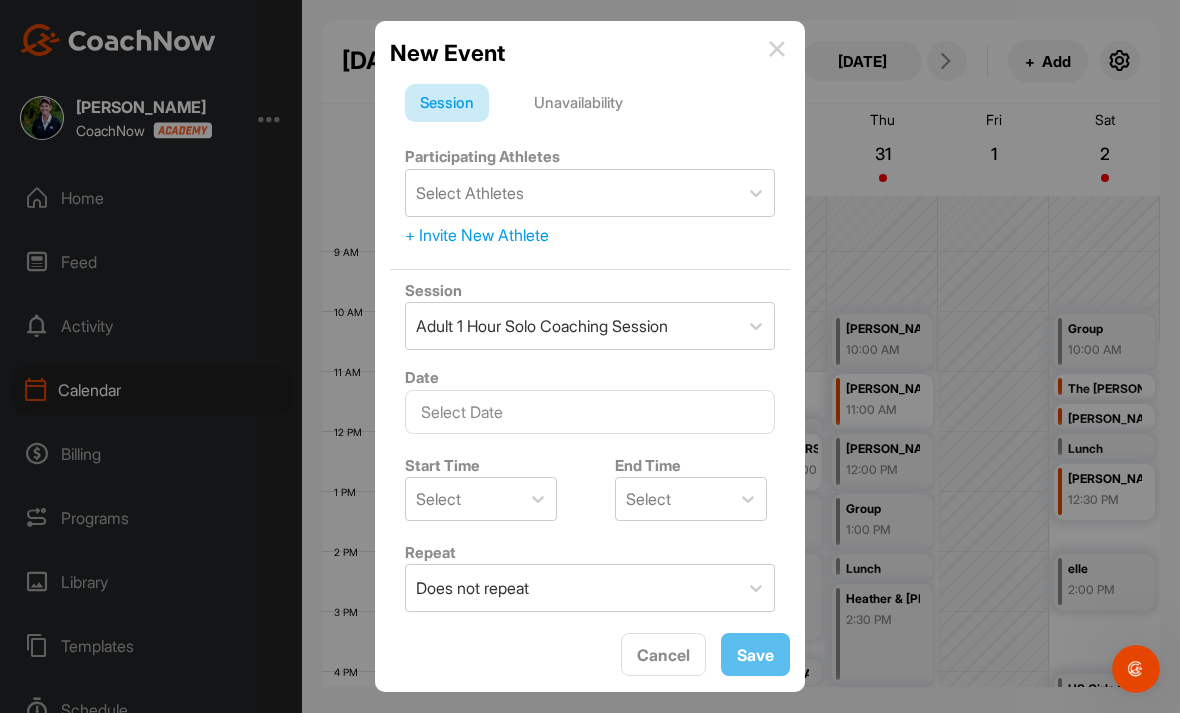 click on "Unavailability" at bounding box center [578, 103] 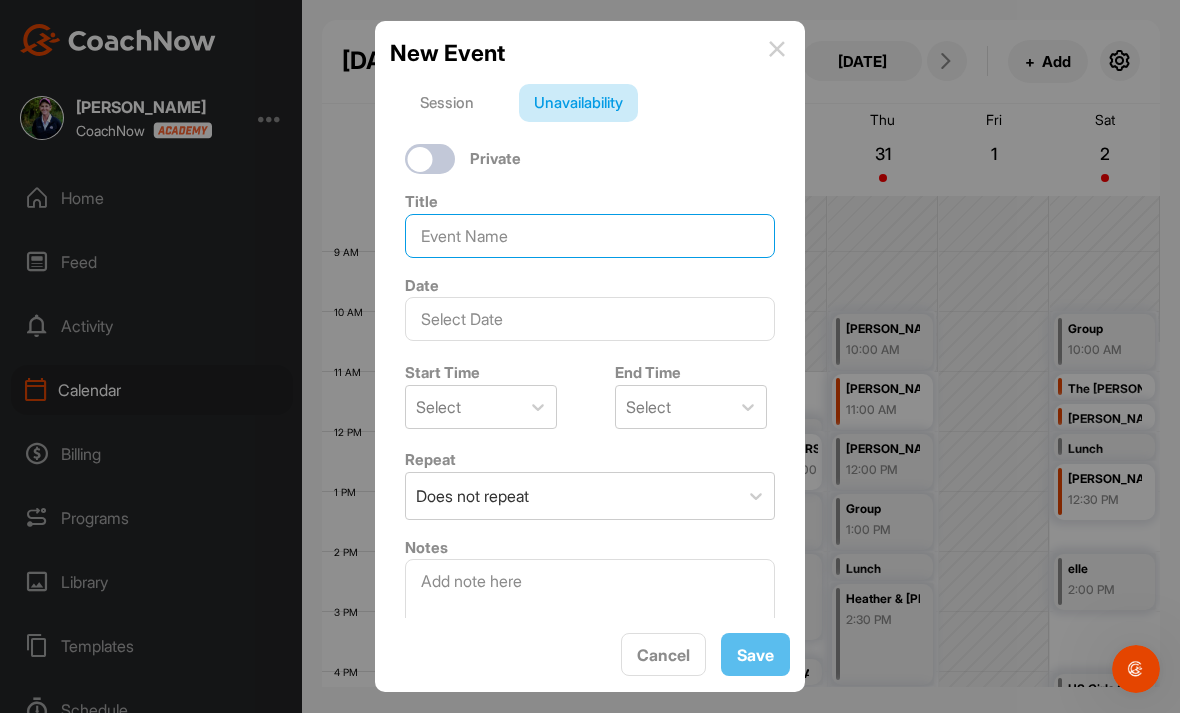 click at bounding box center (590, 236) 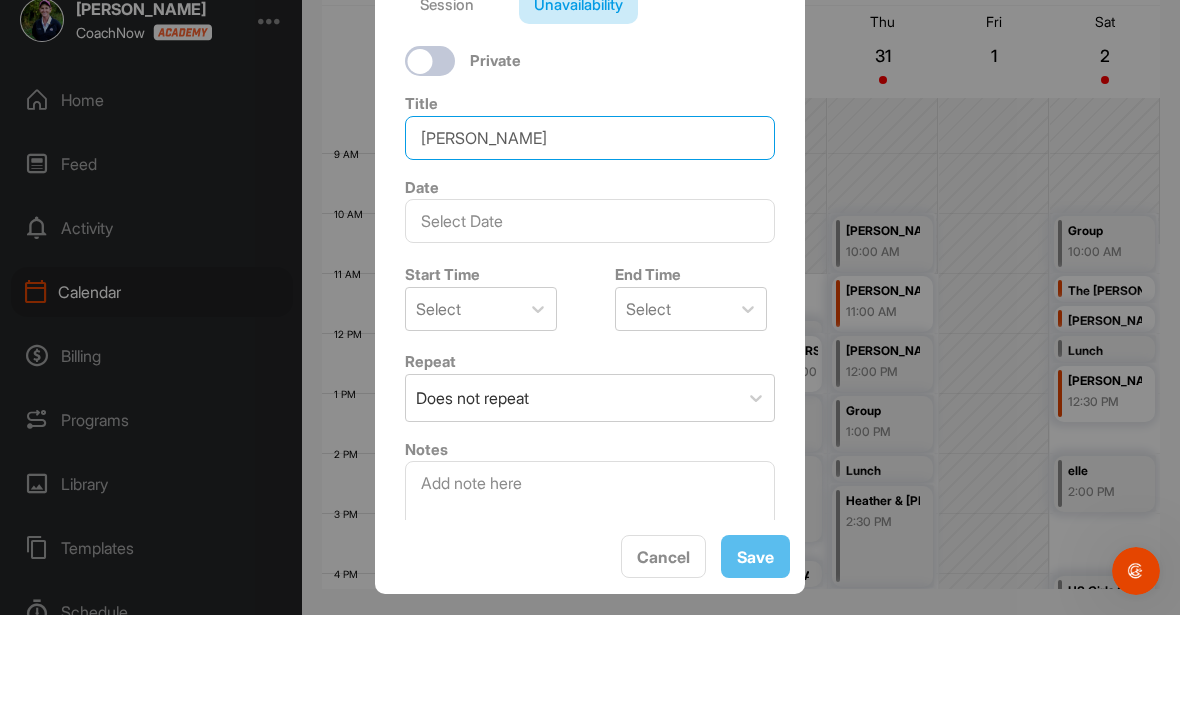 click at bounding box center (430, 159) 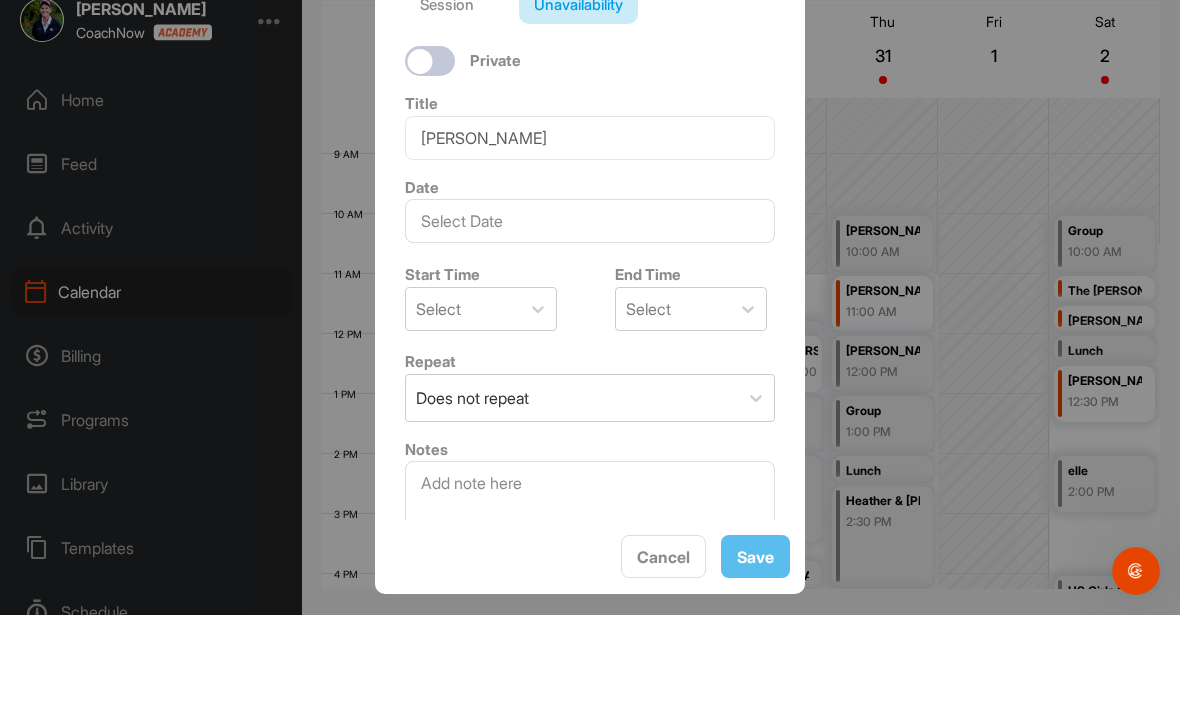 checkbox on "true" 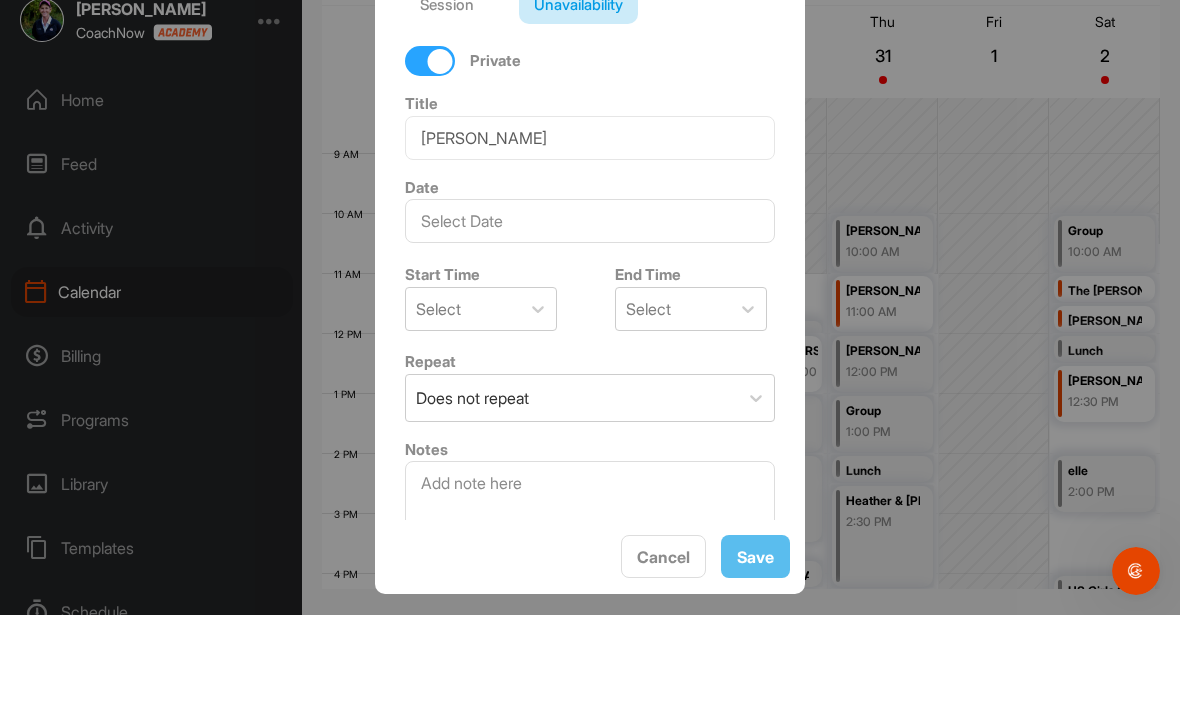 scroll, scrollTop: 64, scrollLeft: 0, axis: vertical 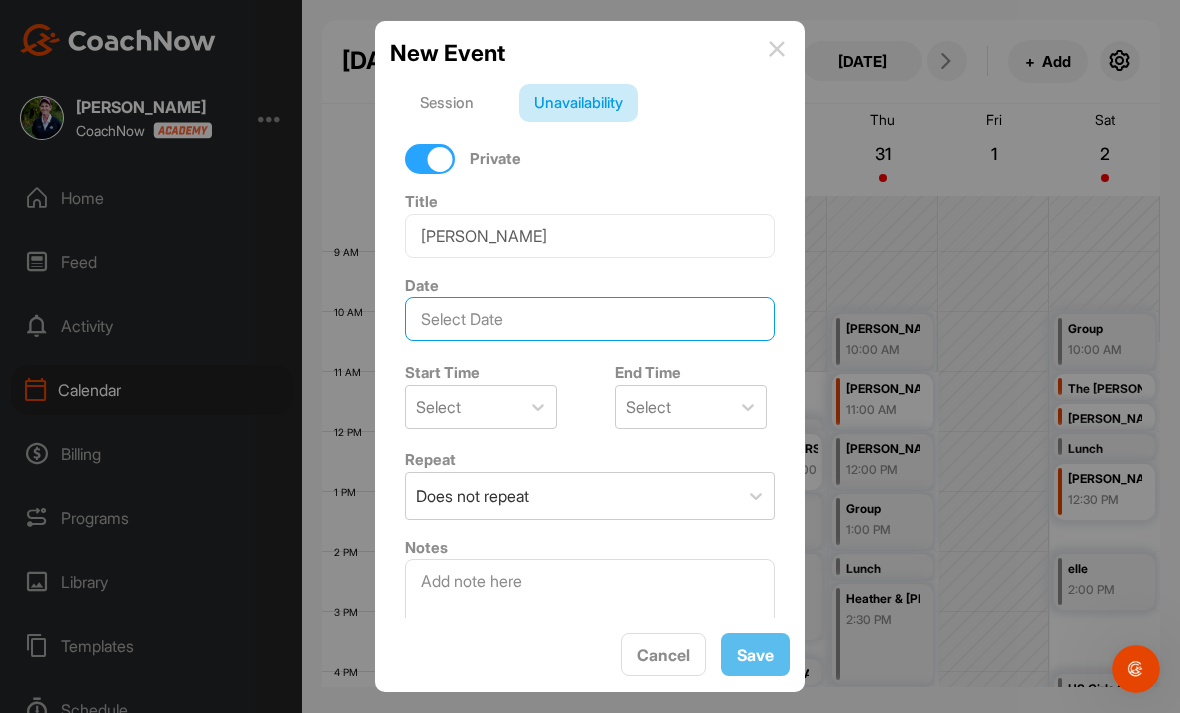 click at bounding box center [590, 319] 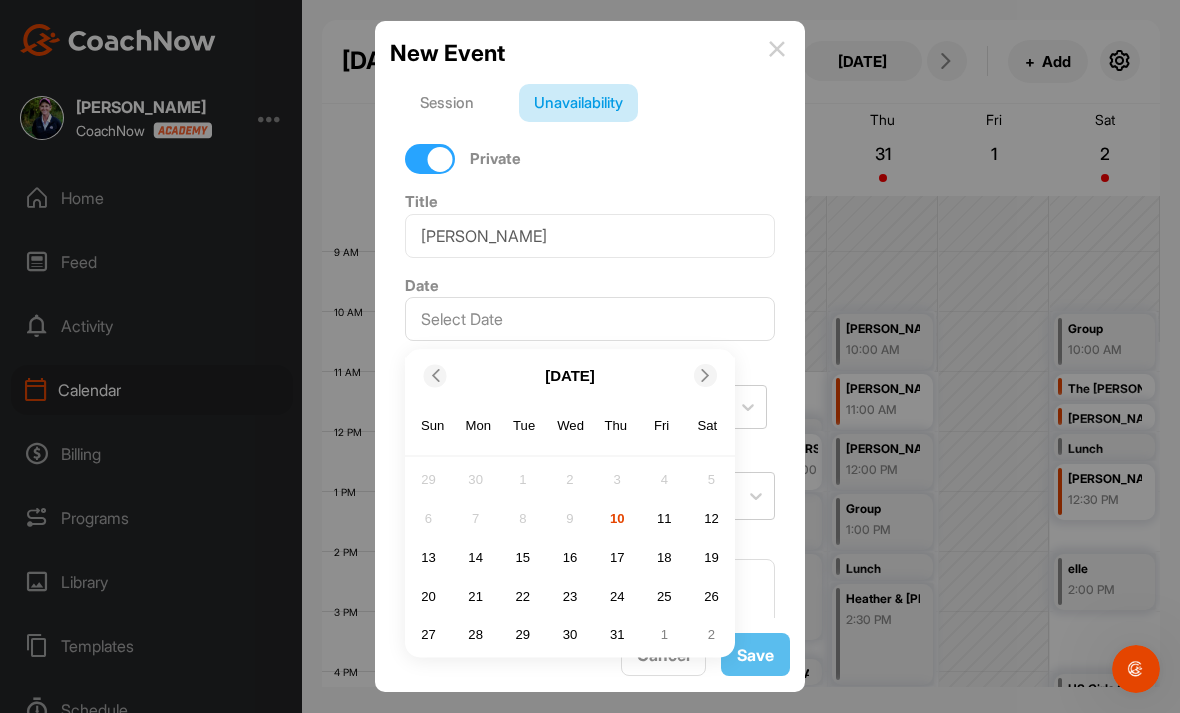 click on "30" at bounding box center [570, 634] 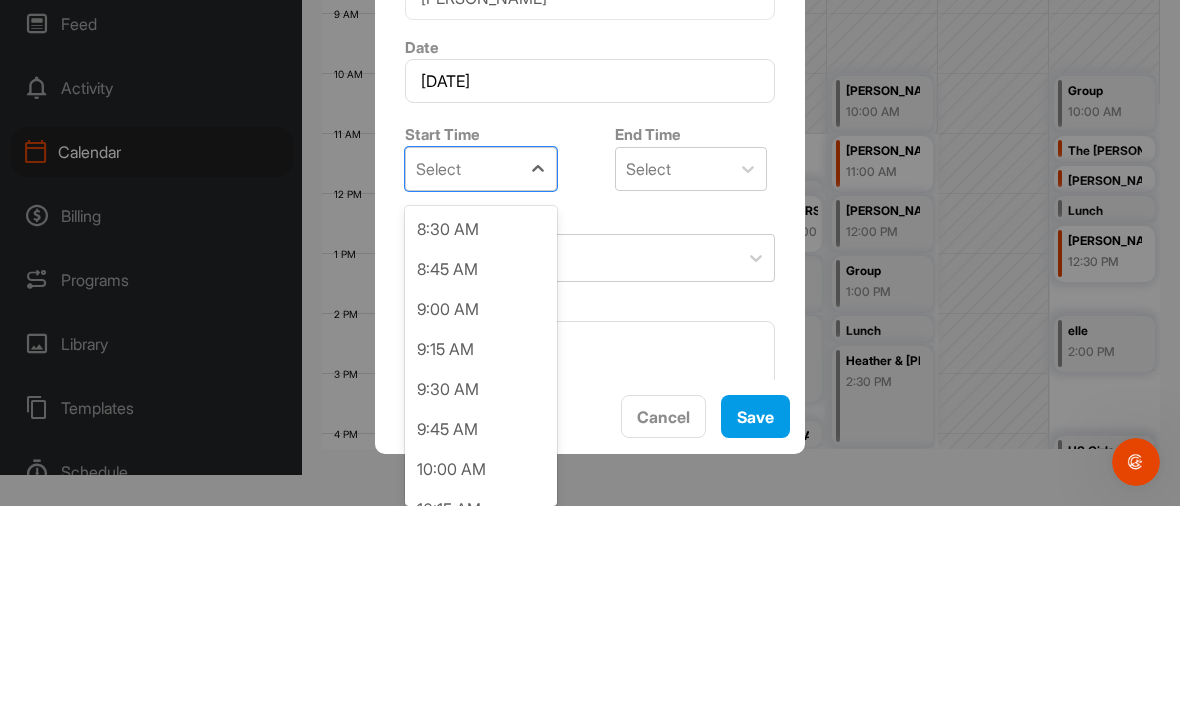 scroll, scrollTop: 1397, scrollLeft: 0, axis: vertical 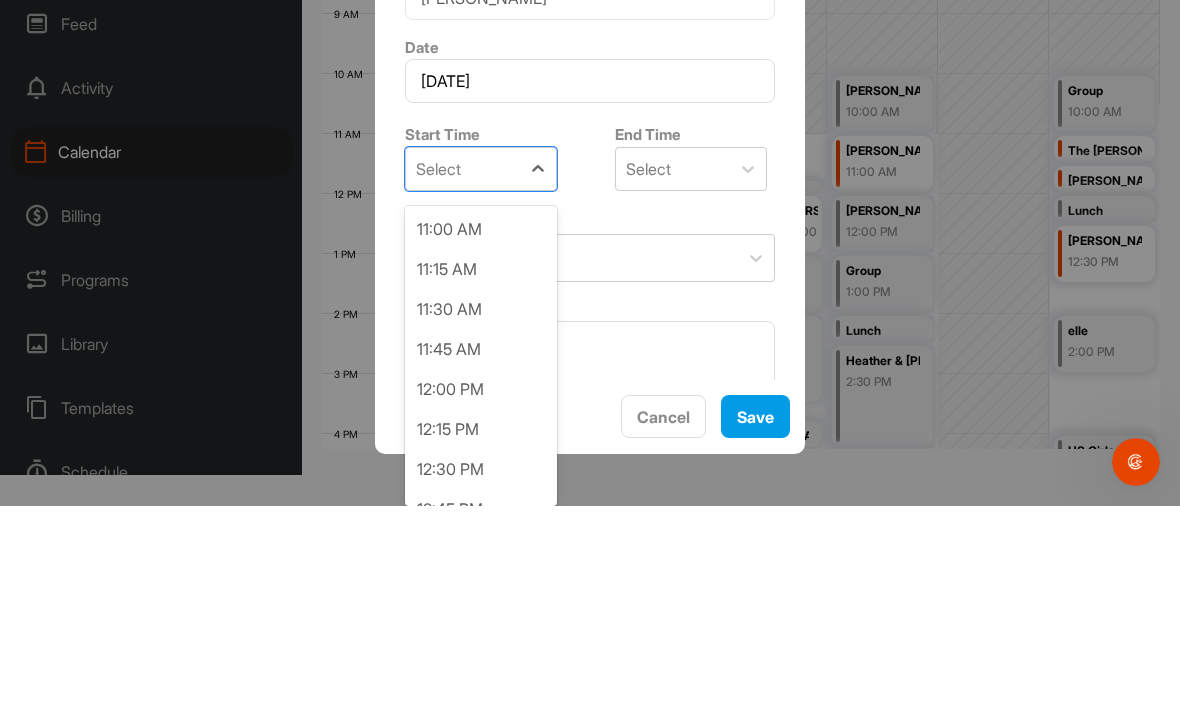 click on "11:00 AM" at bounding box center [481, 436] 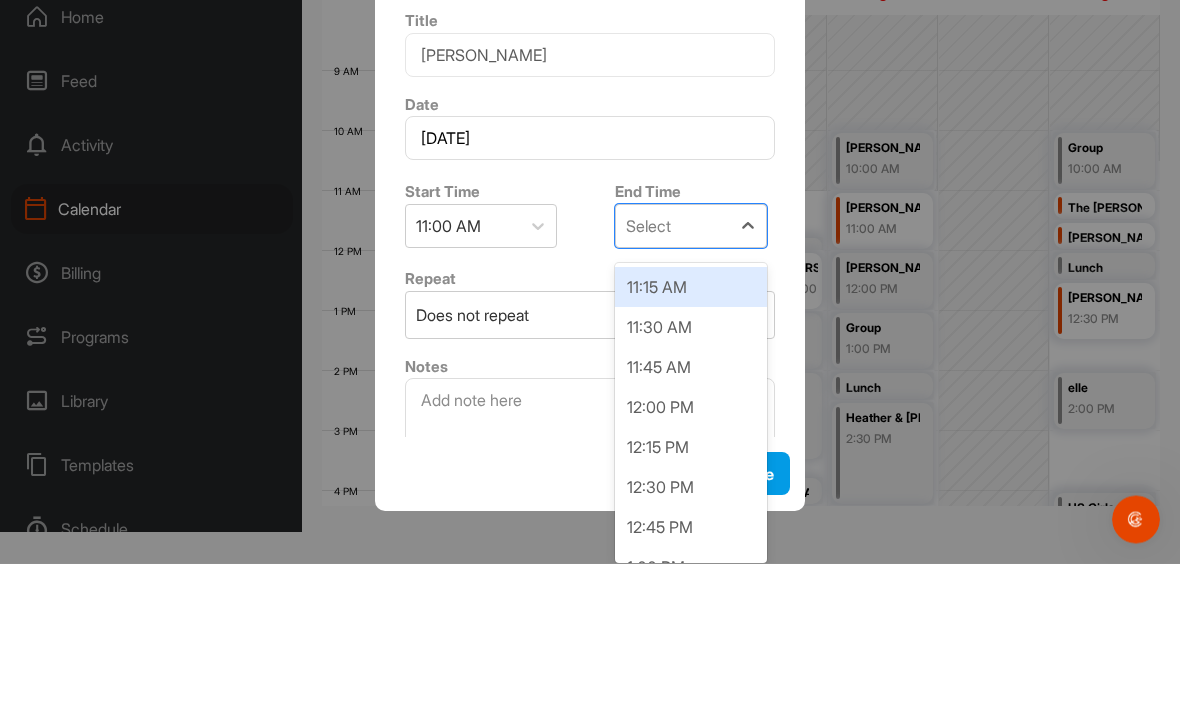 click on "11:15 AM" at bounding box center (691, 437) 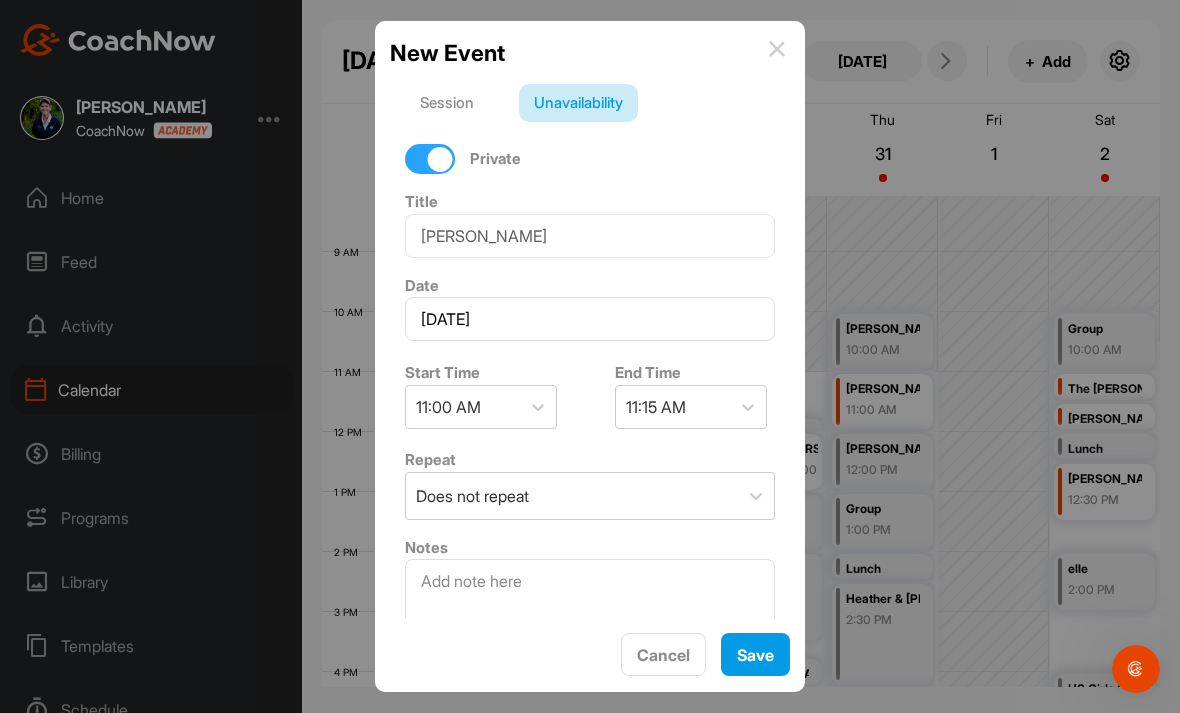 click on "Save" at bounding box center [755, 654] 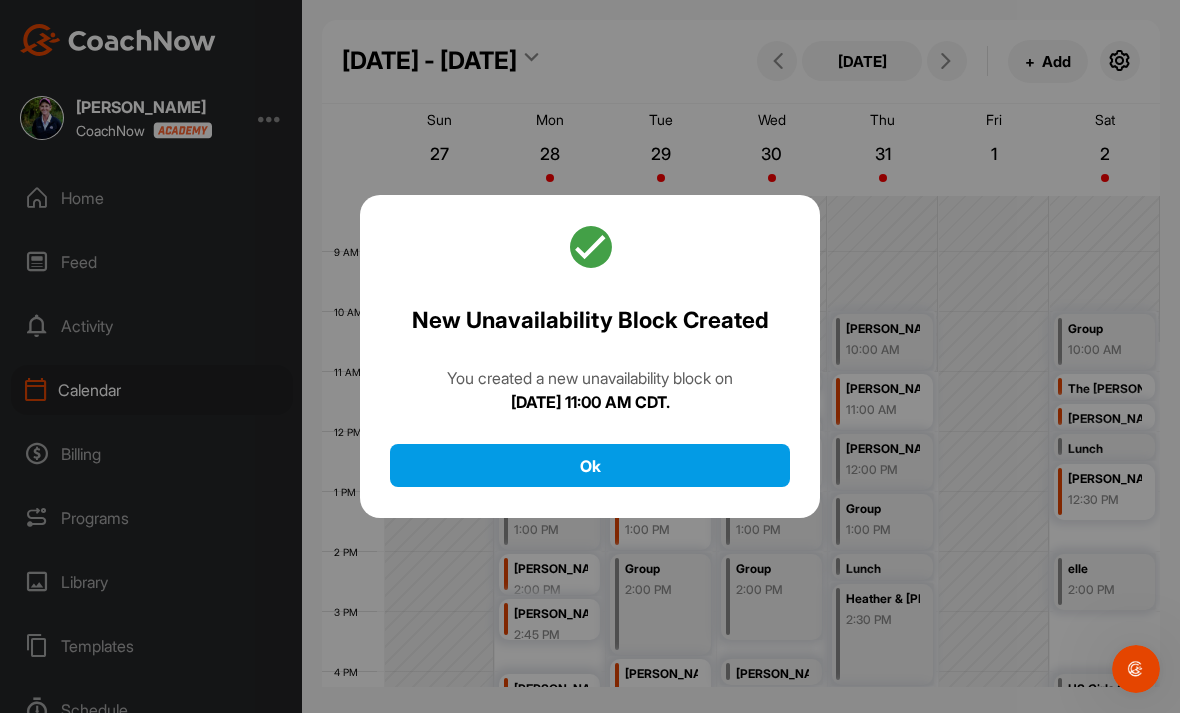 click on "Ok" at bounding box center [590, 465] 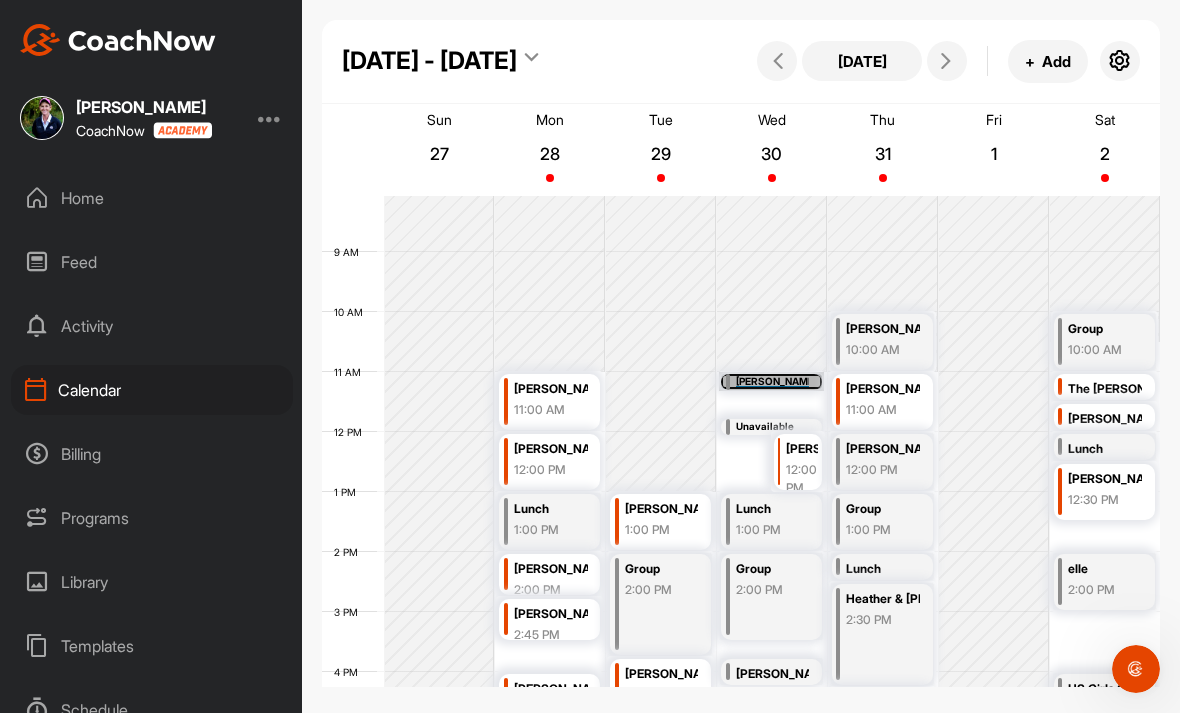 click on "[PERSON_NAME] 11:00 AM" at bounding box center (771, 381) 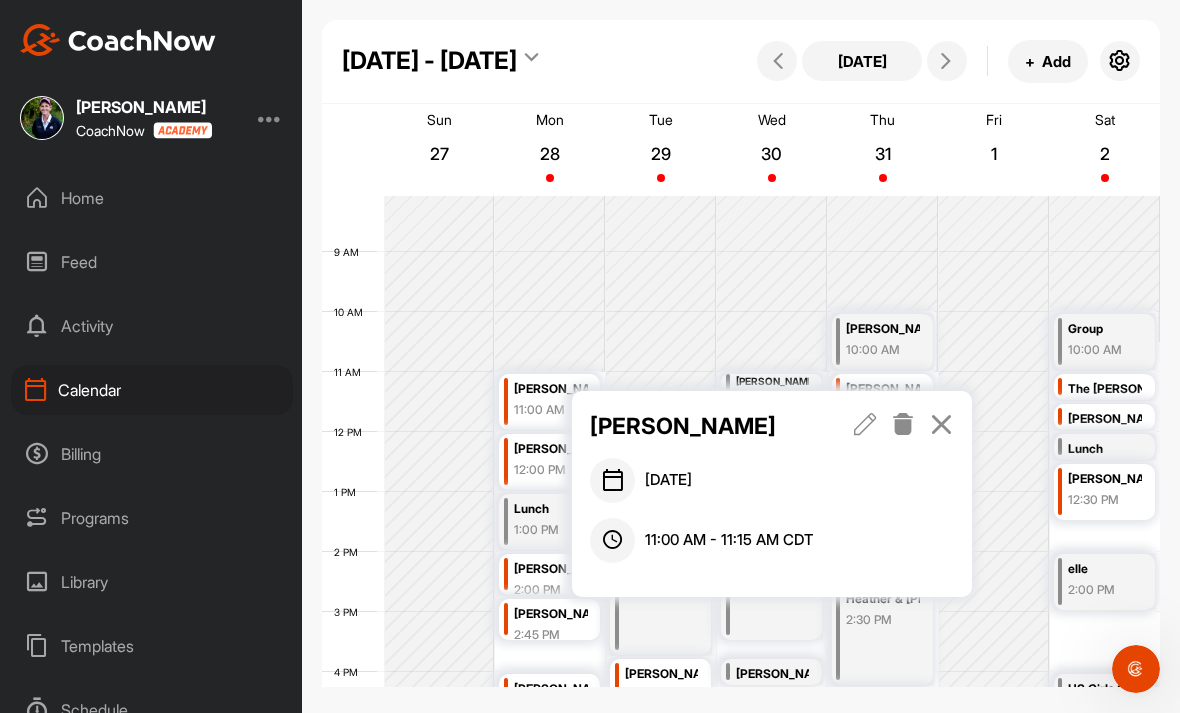 click at bounding box center [865, 424] 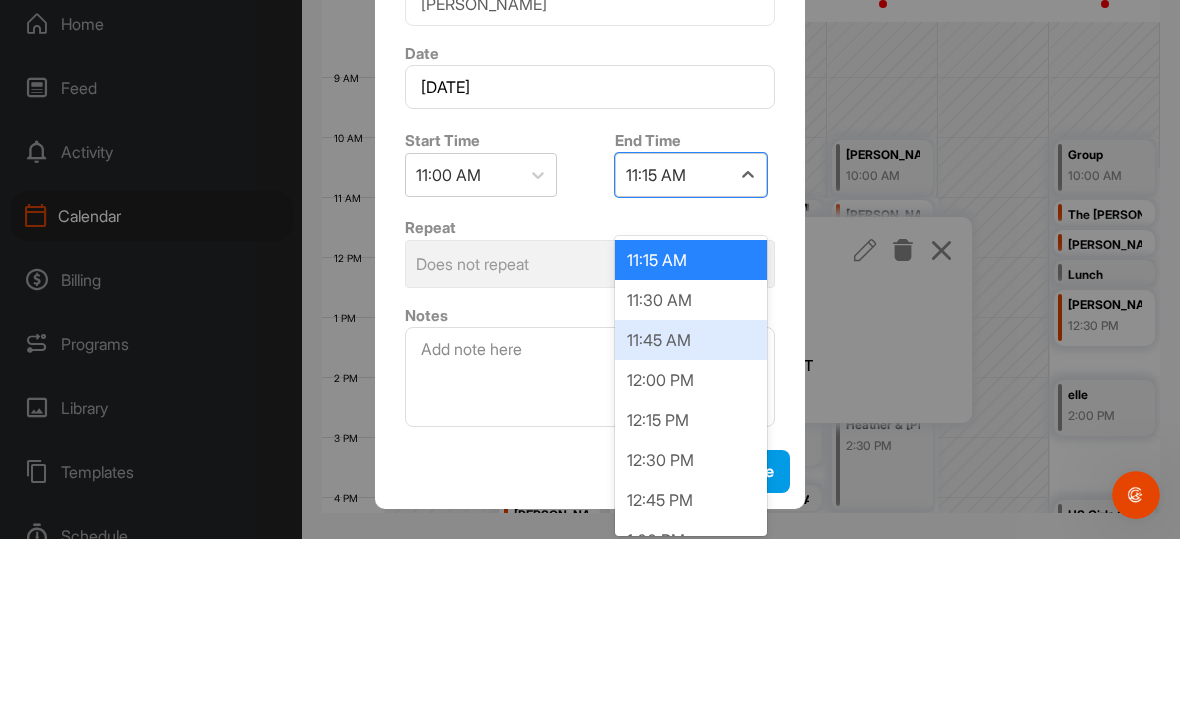 click on "11:45 AM" at bounding box center (691, 514) 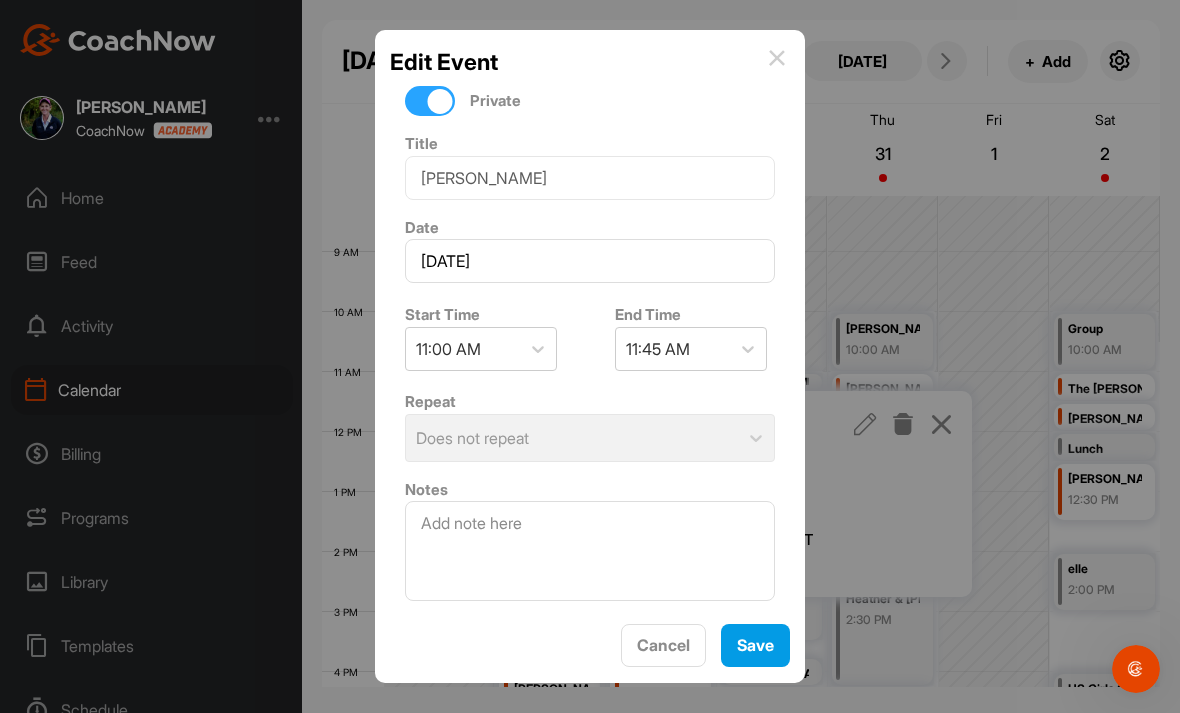 click on "Save" at bounding box center [755, 645] 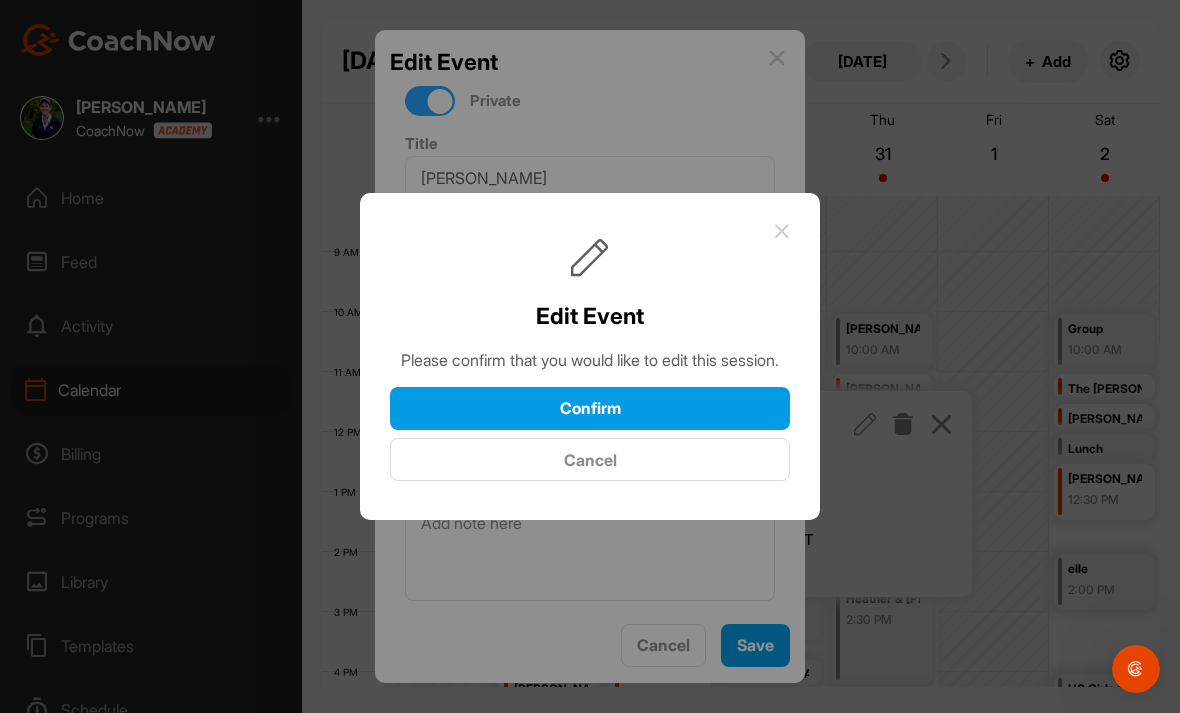 click on "Confirm" at bounding box center (590, 408) 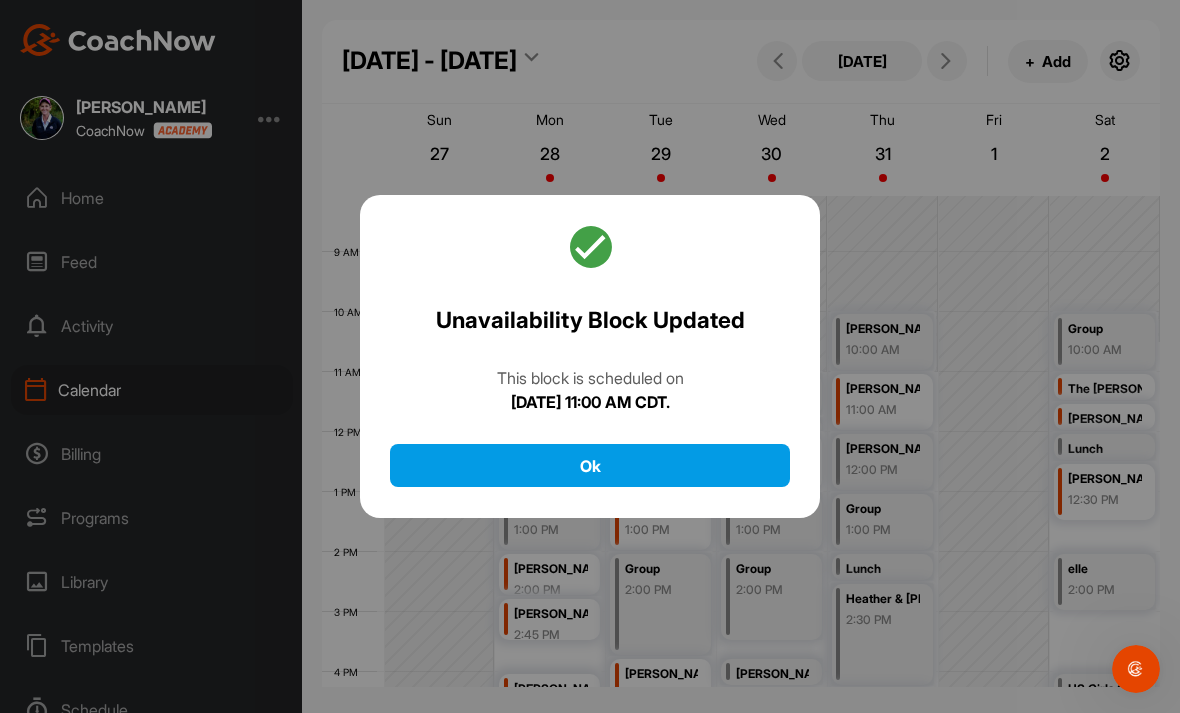 click on "Ok" at bounding box center [590, 465] 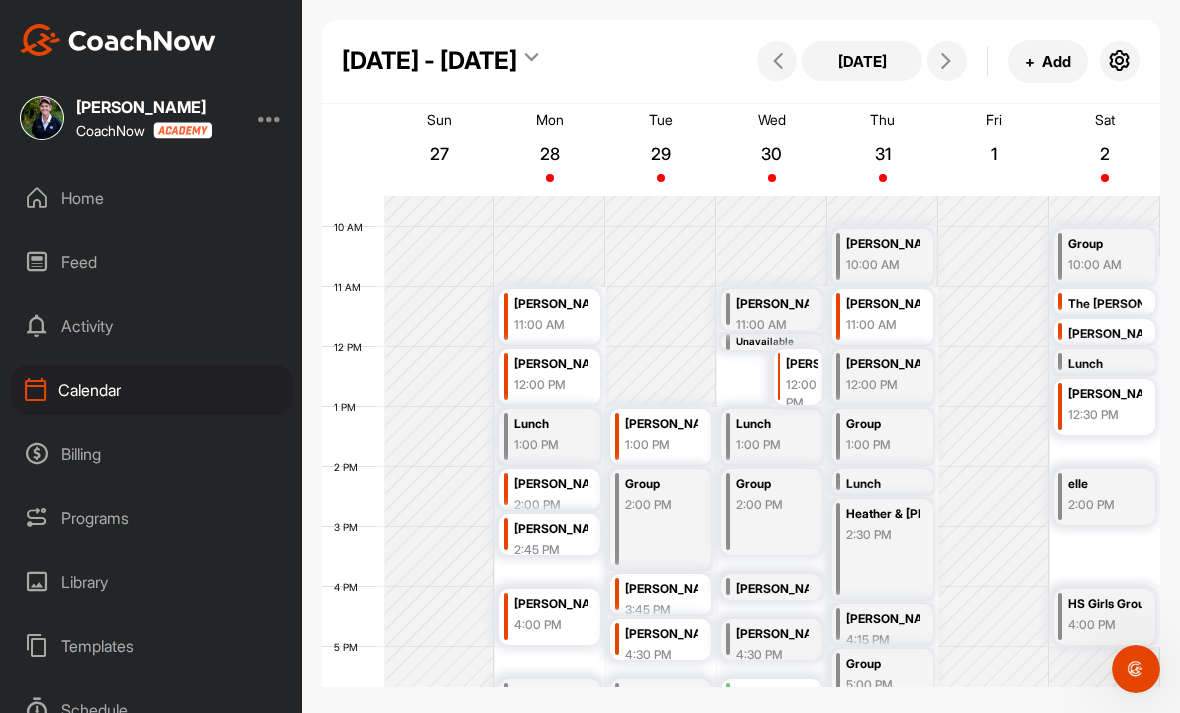 scroll, scrollTop: 594, scrollLeft: 0, axis: vertical 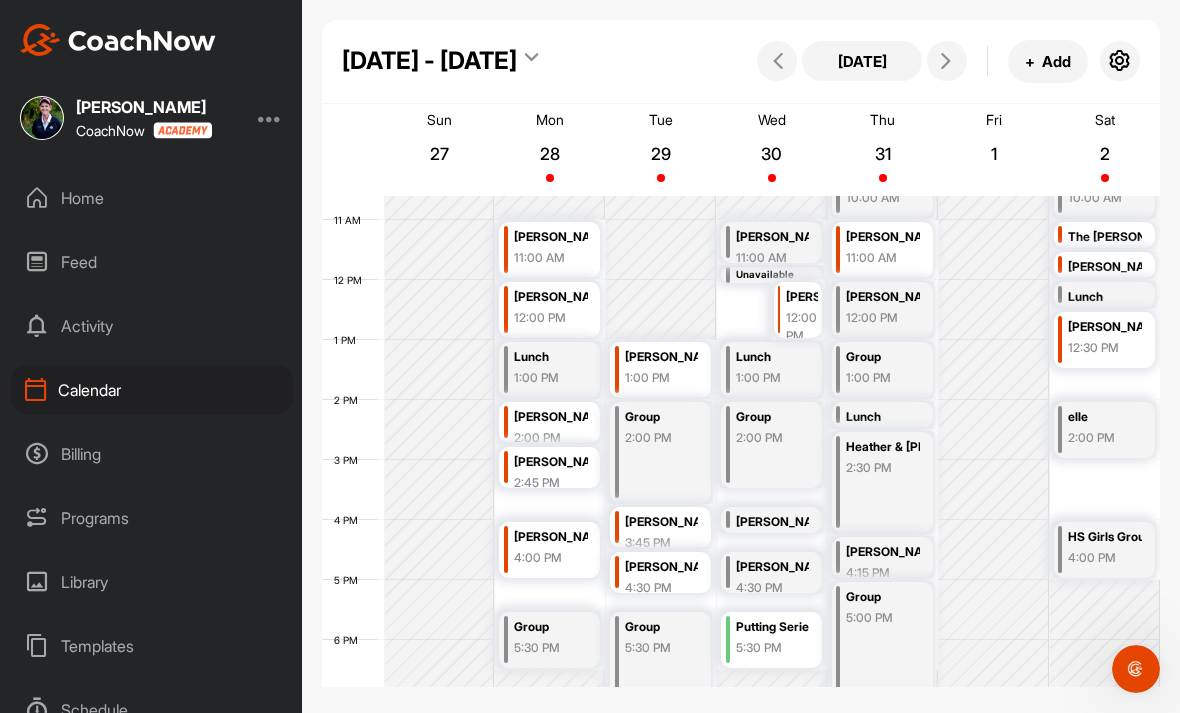 click on "[DATE]" at bounding box center (862, 61) 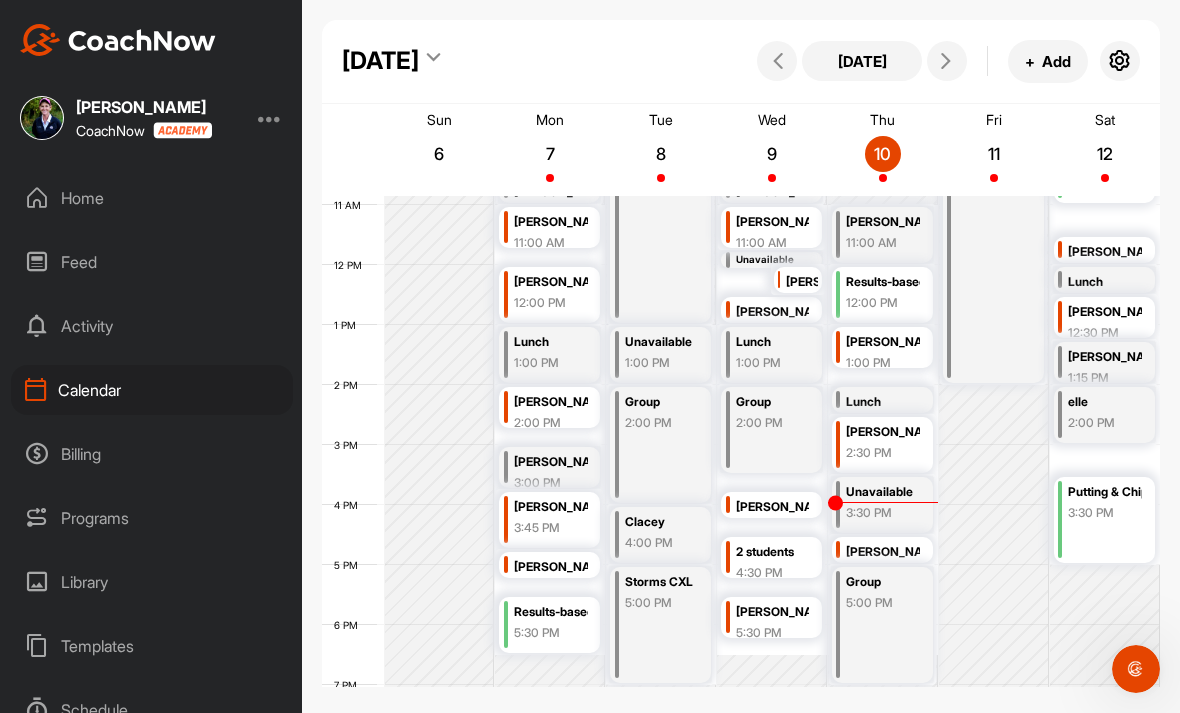 scroll, scrollTop: 653, scrollLeft: 0, axis: vertical 